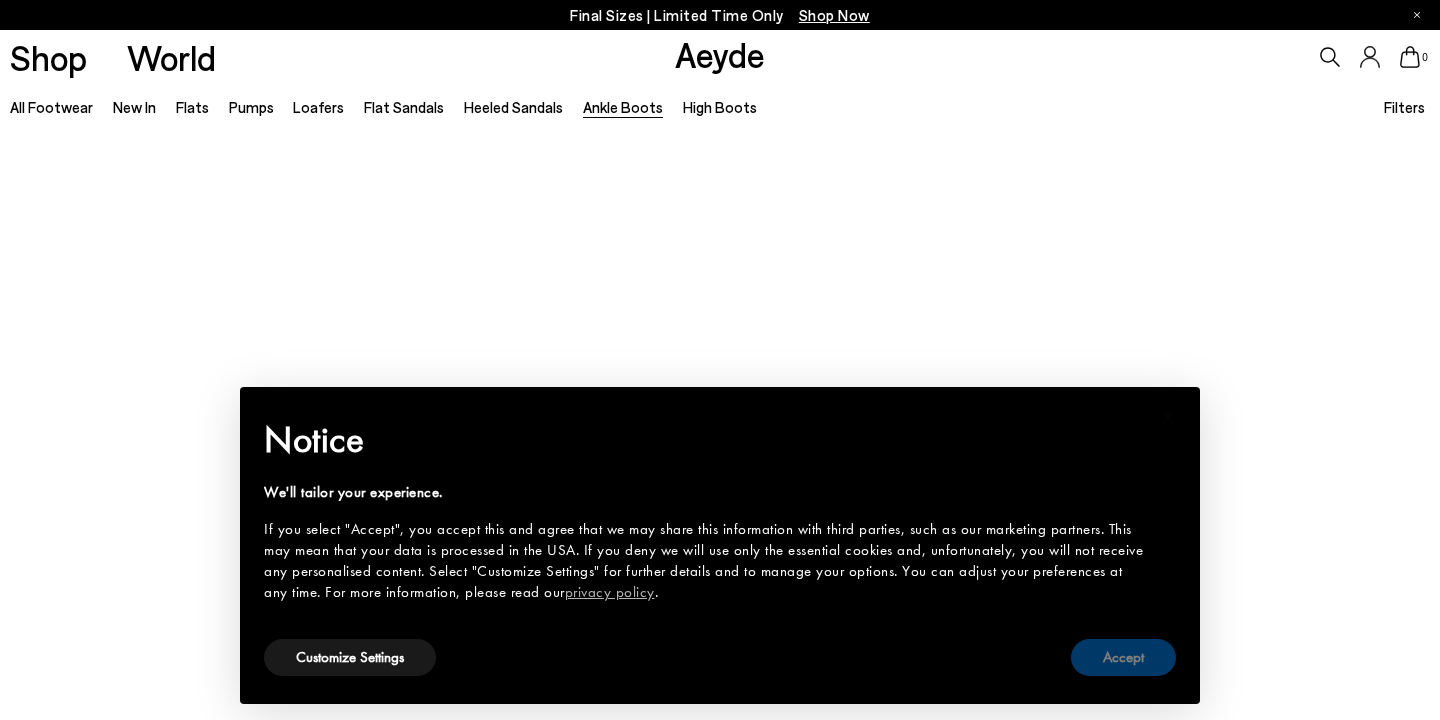 scroll, scrollTop: 0, scrollLeft: 0, axis: both 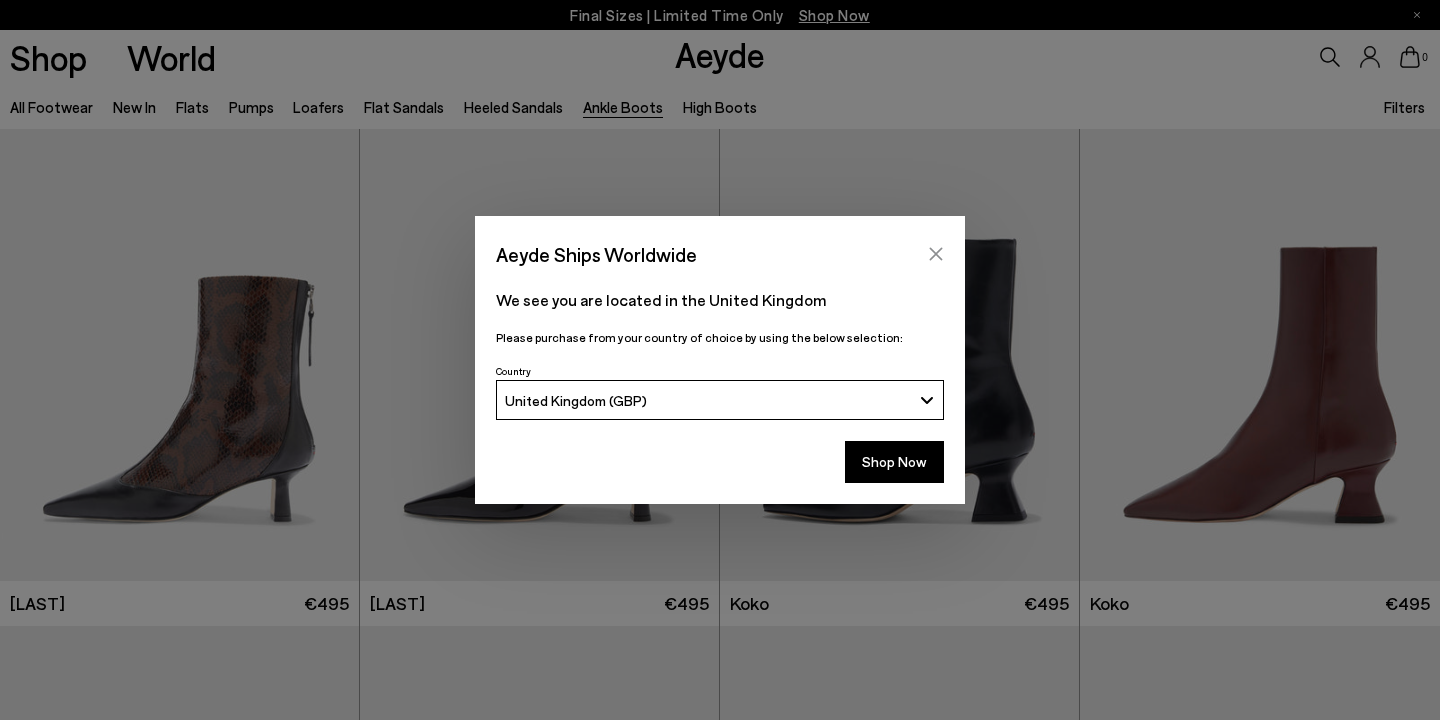 click 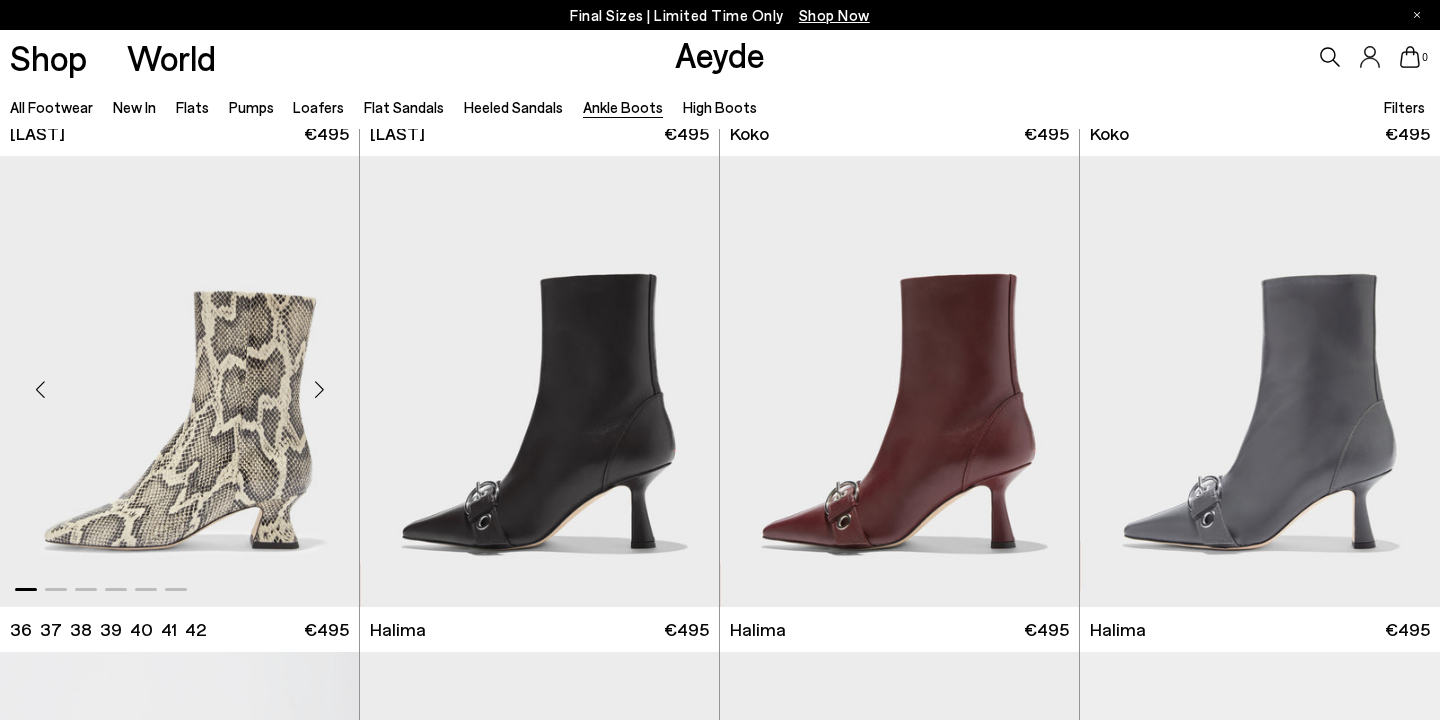 scroll, scrollTop: 631, scrollLeft: 0, axis: vertical 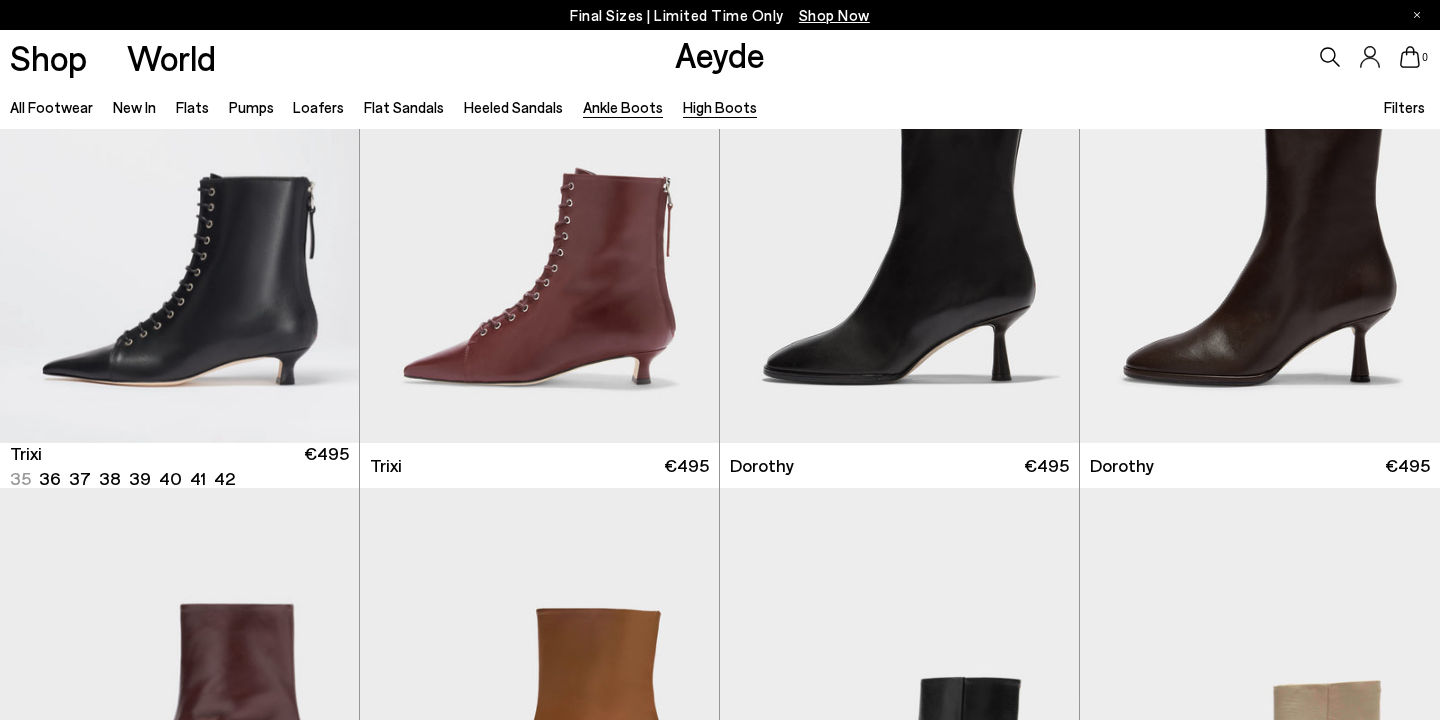 click on "High Boots" at bounding box center (720, 107) 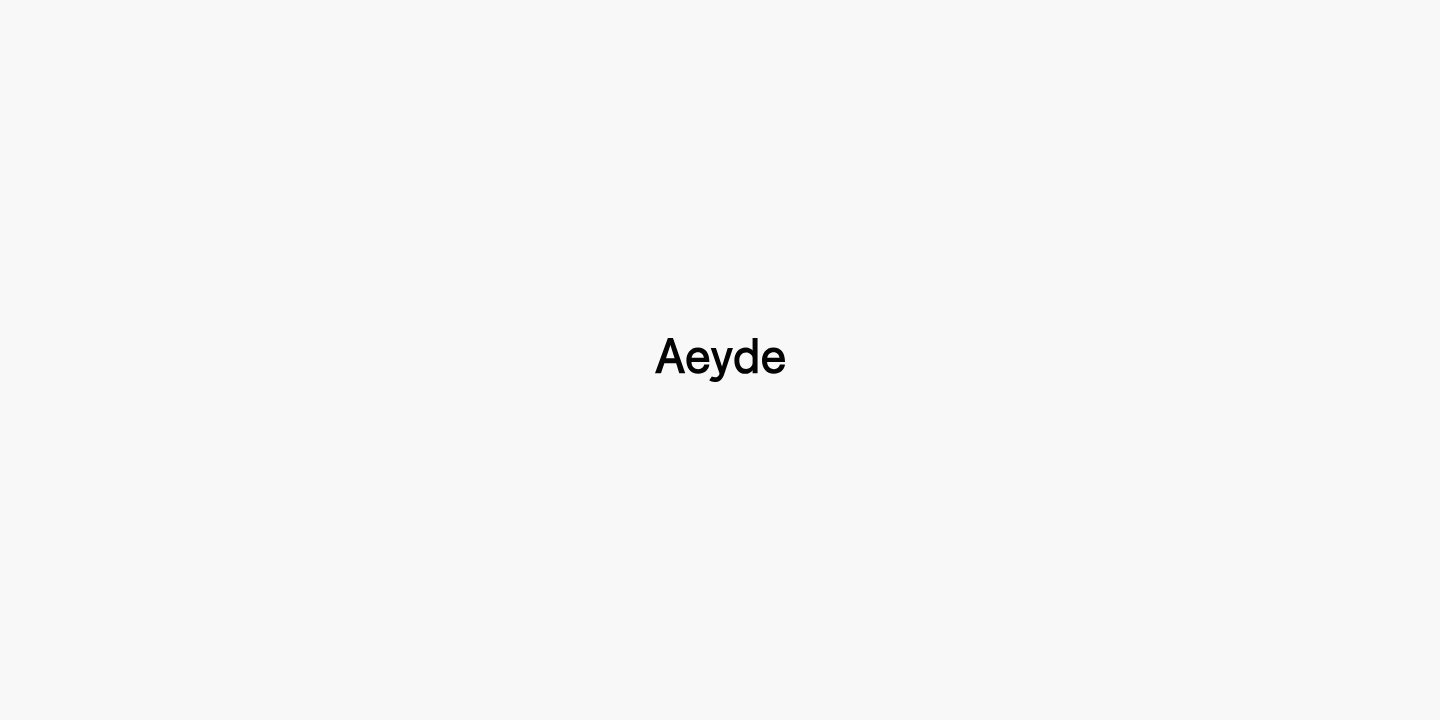 type 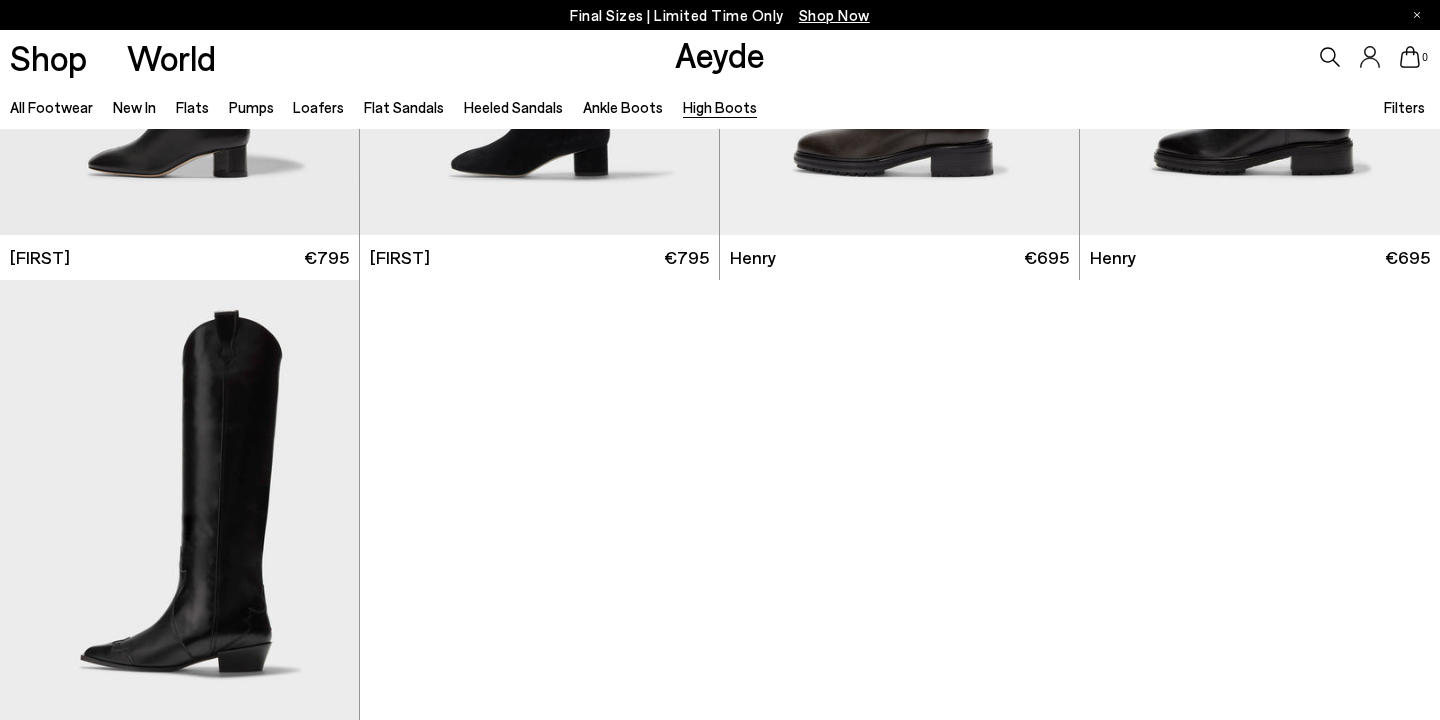 scroll, scrollTop: 638, scrollLeft: 0, axis: vertical 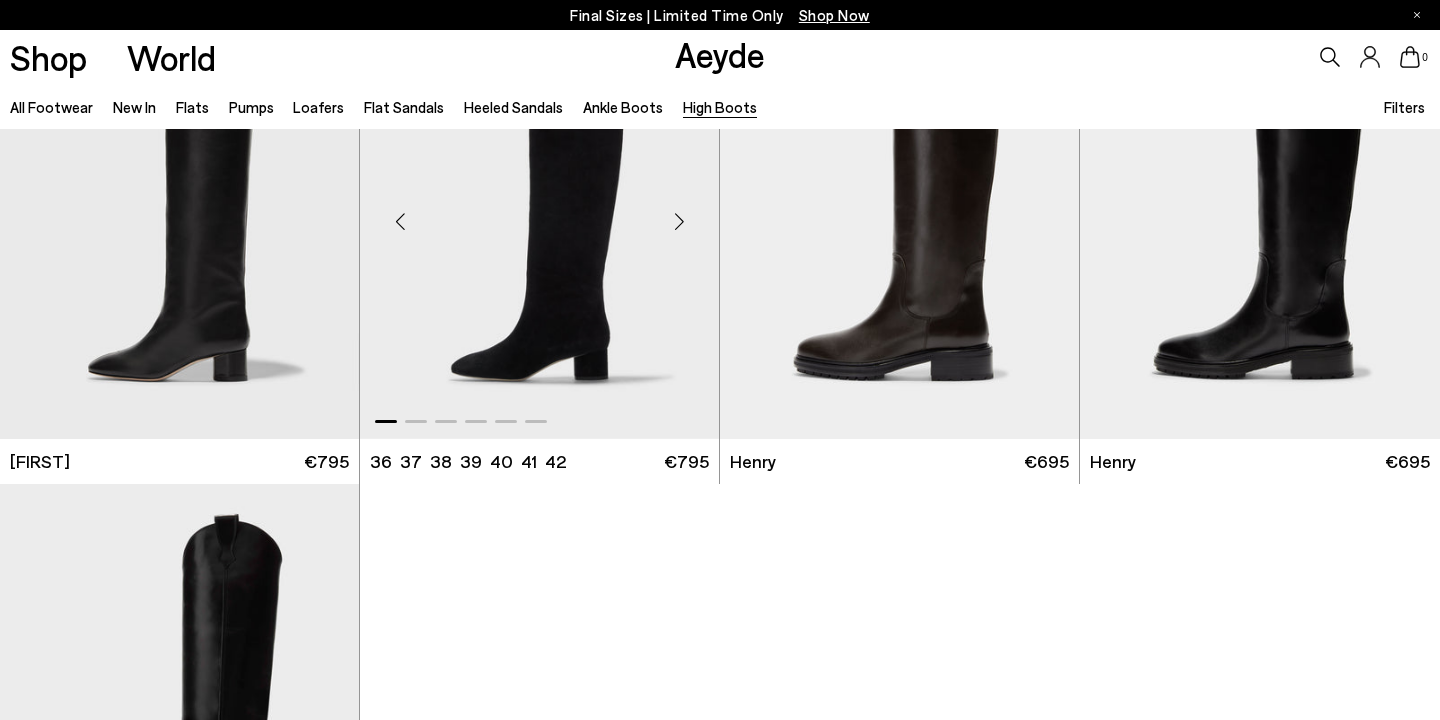 click at bounding box center (679, 221) 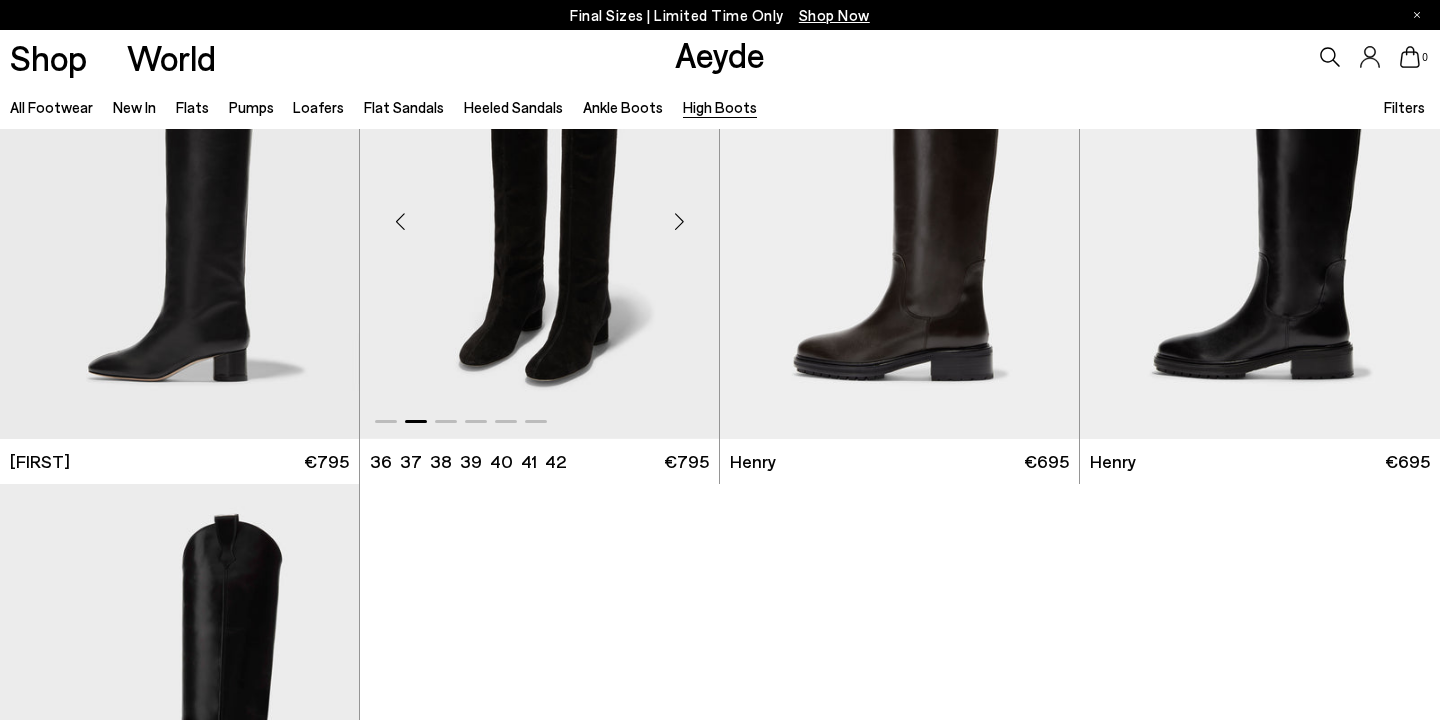 click at bounding box center (679, 221) 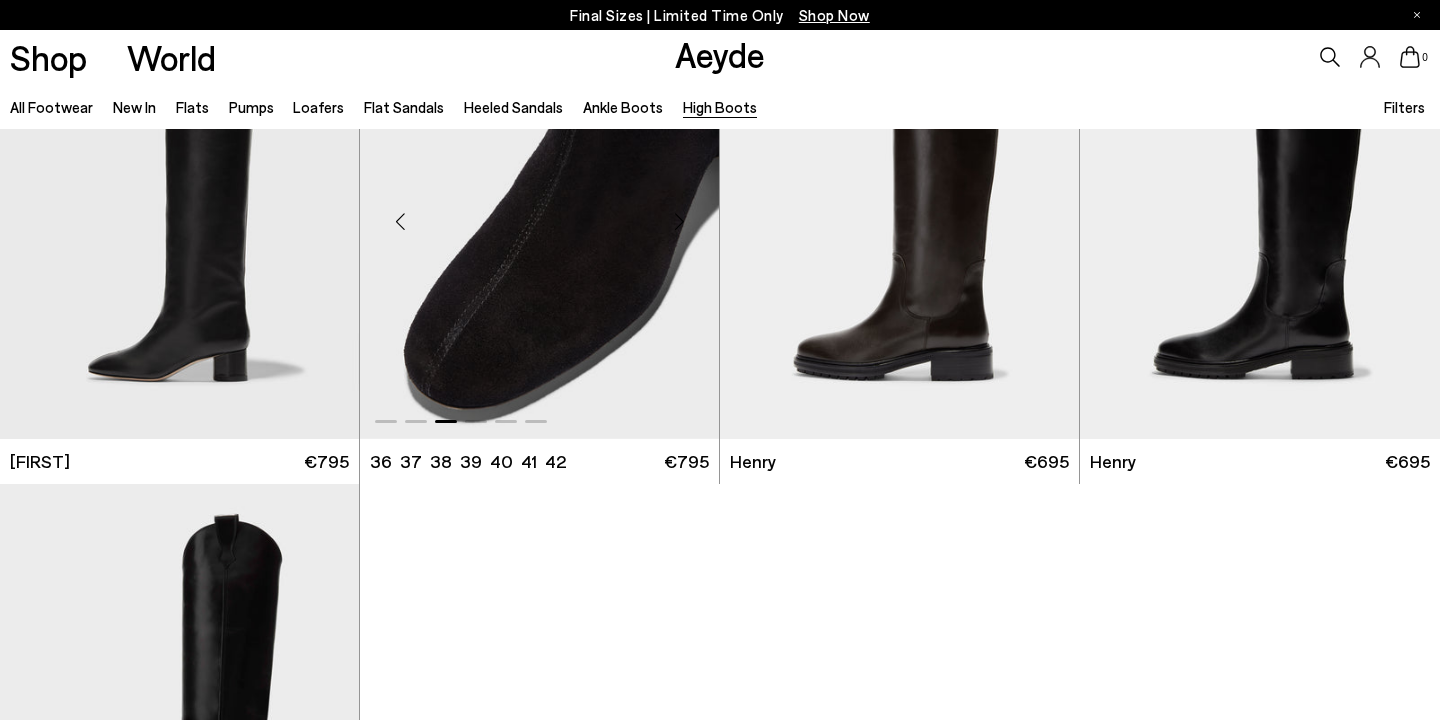 click at bounding box center [679, 221] 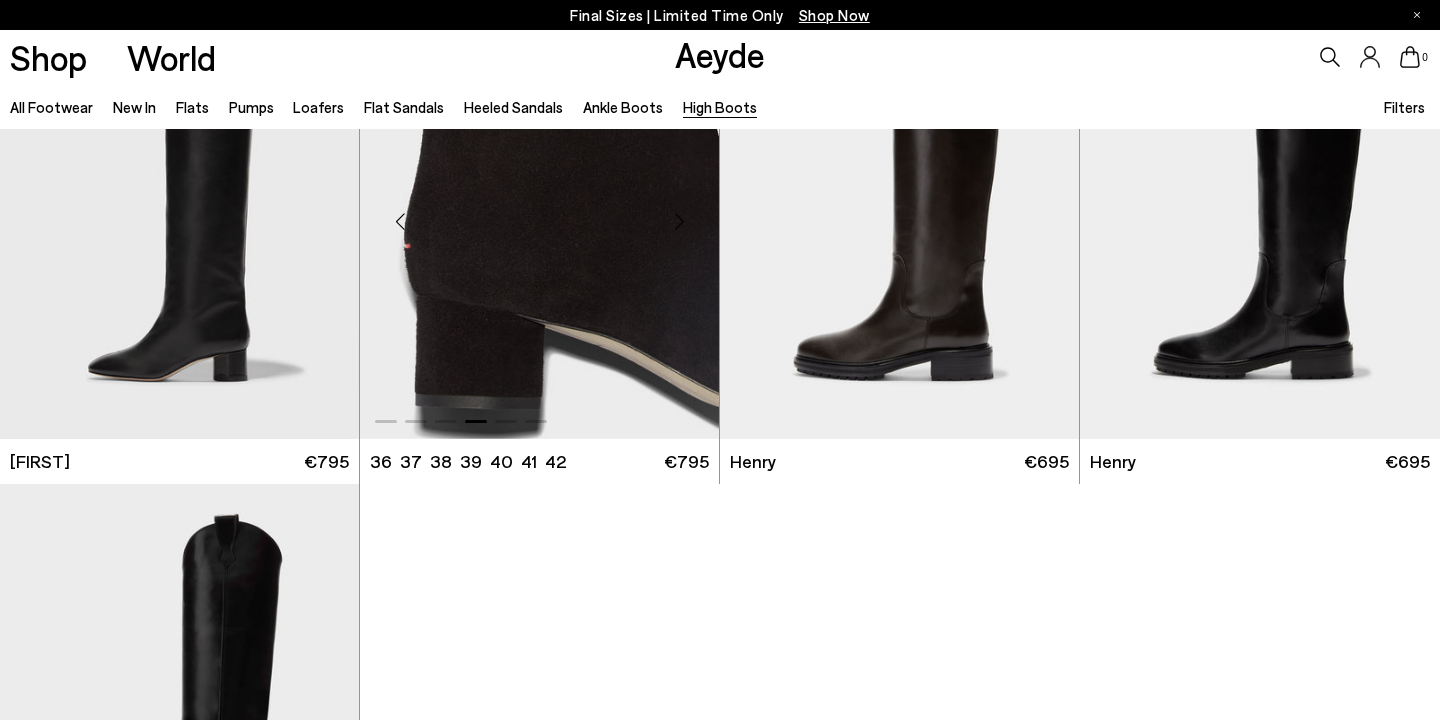 click at bounding box center (679, 221) 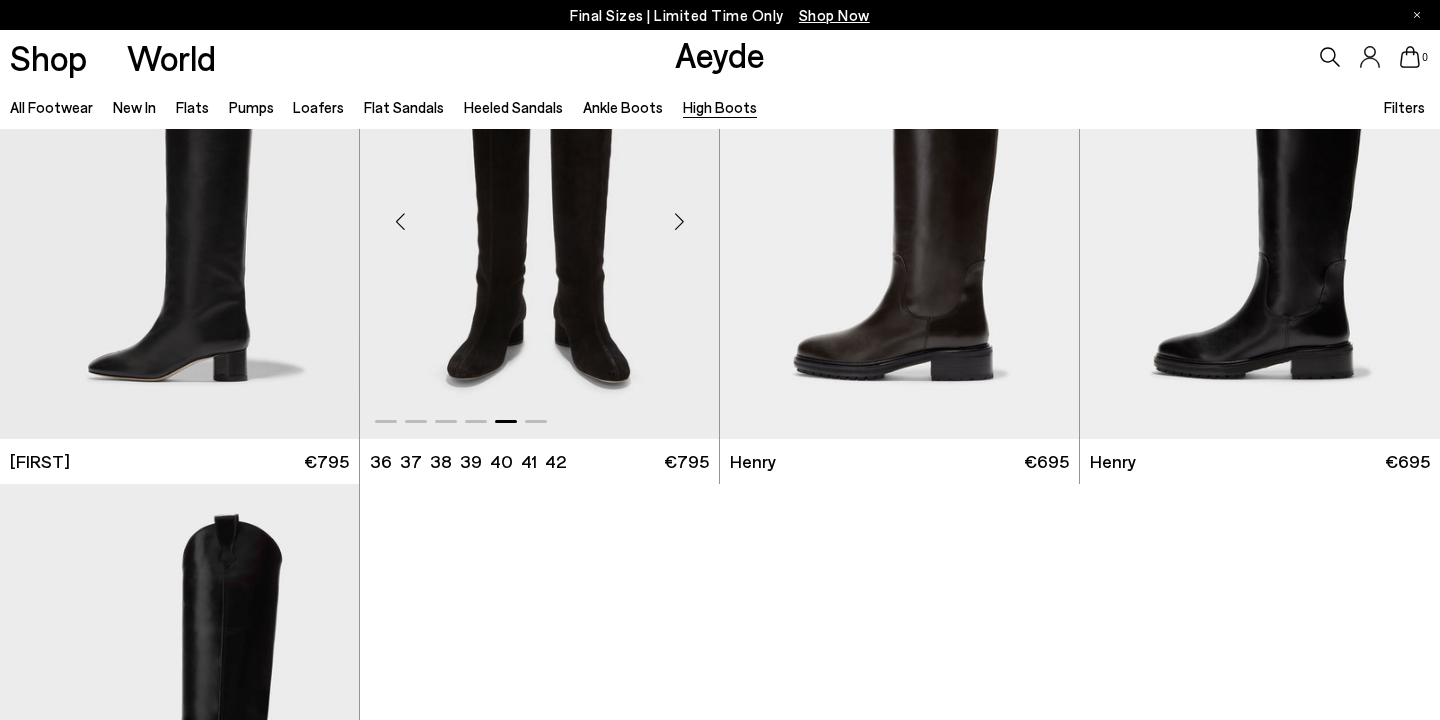 click at bounding box center (679, 221) 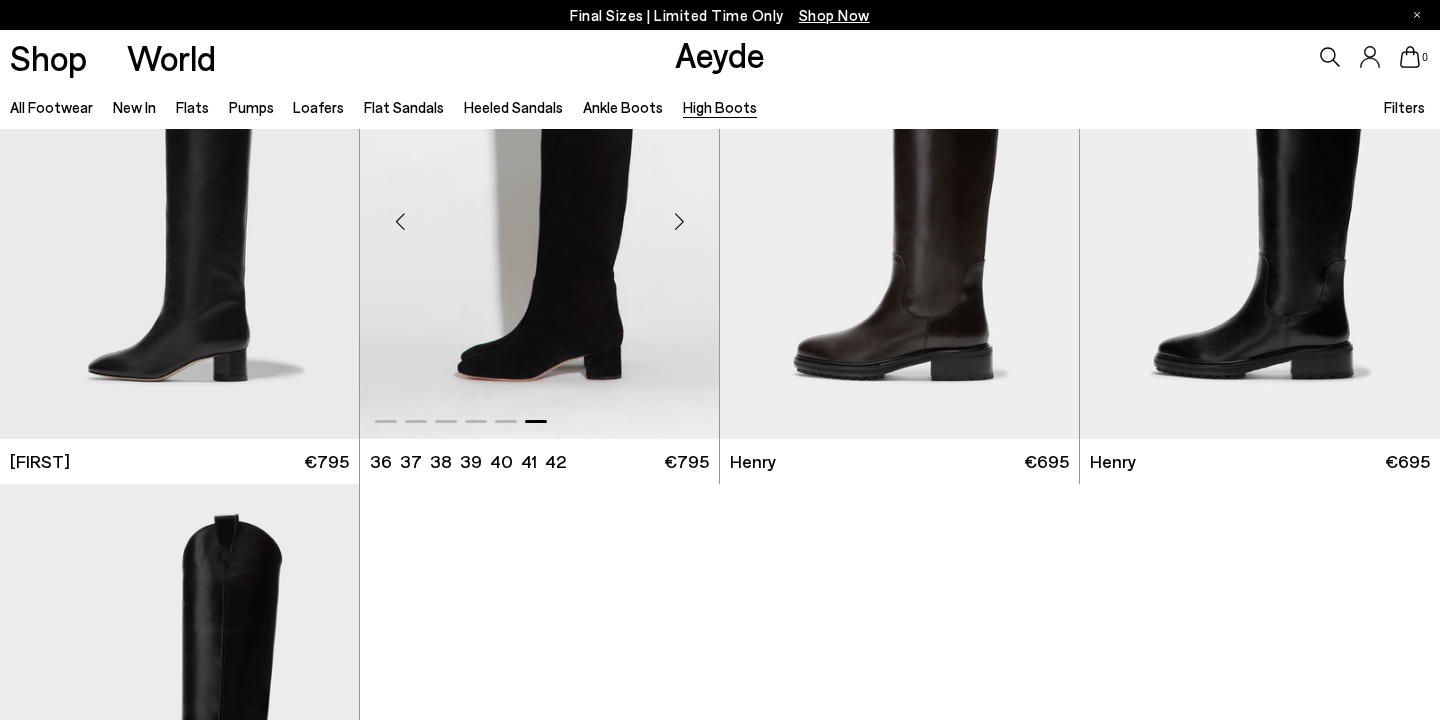 click at bounding box center (679, 221) 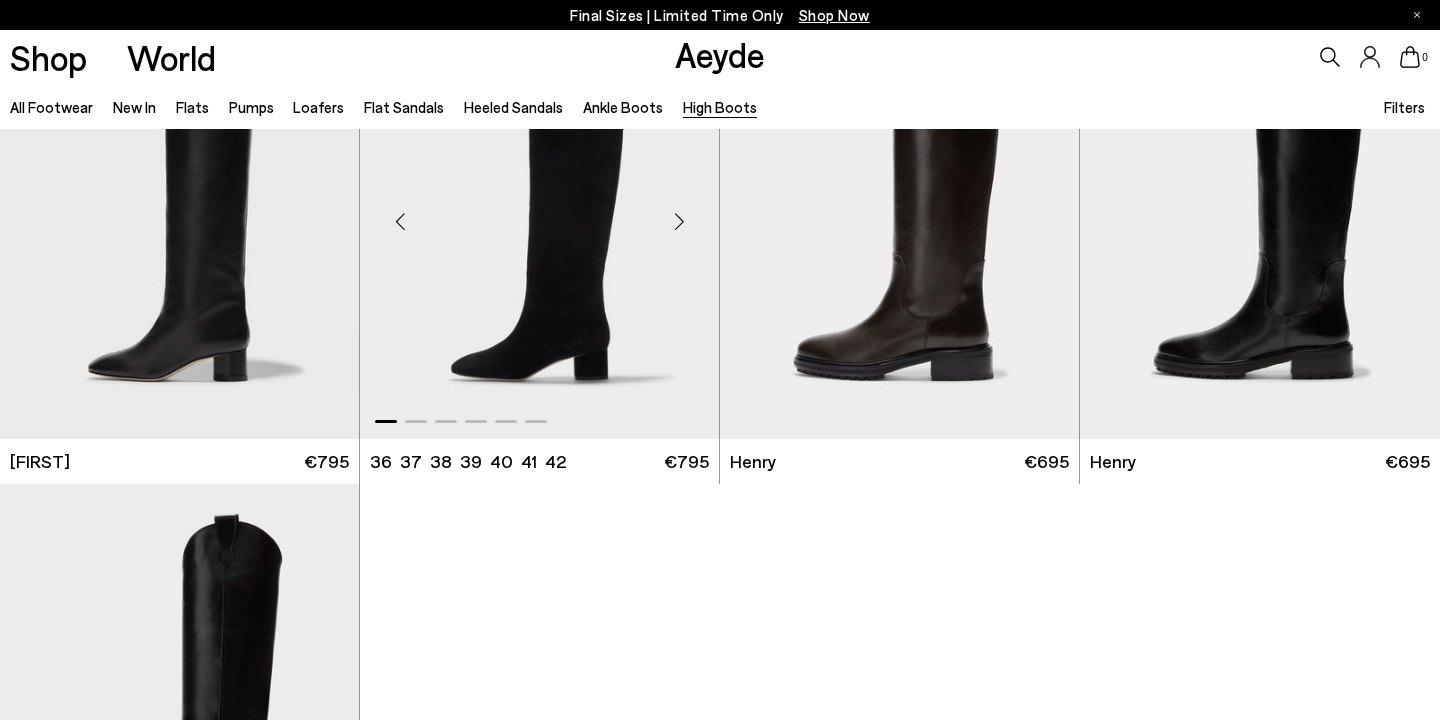 click at bounding box center (679, 221) 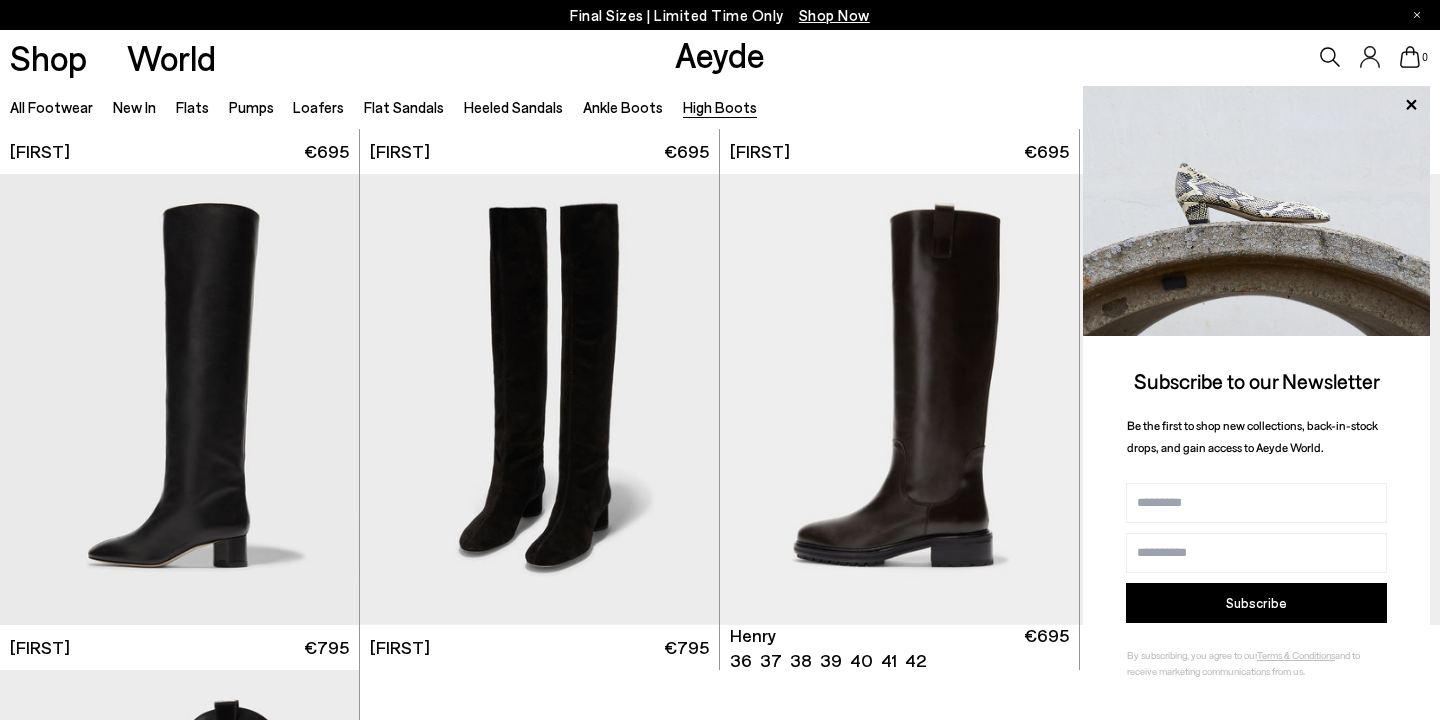 scroll, scrollTop: 500, scrollLeft: 0, axis: vertical 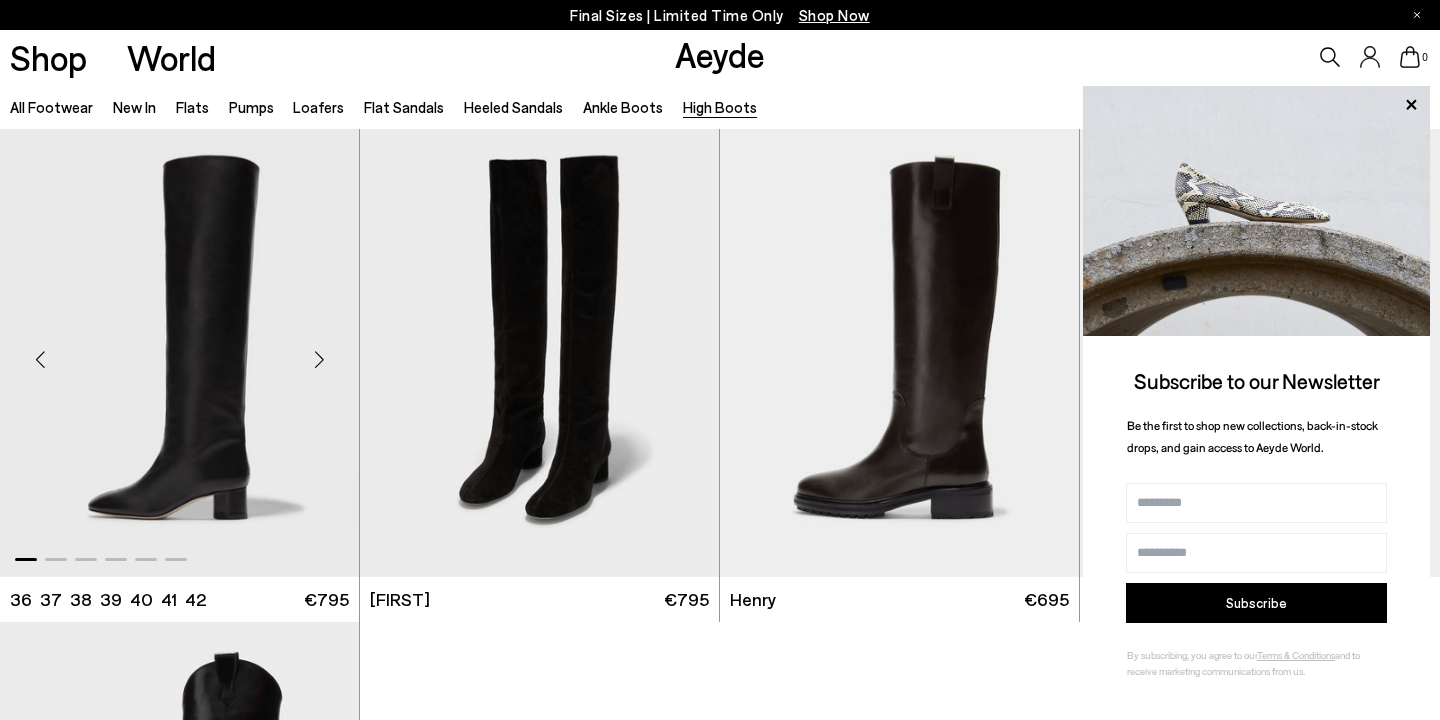 click at bounding box center (319, 359) 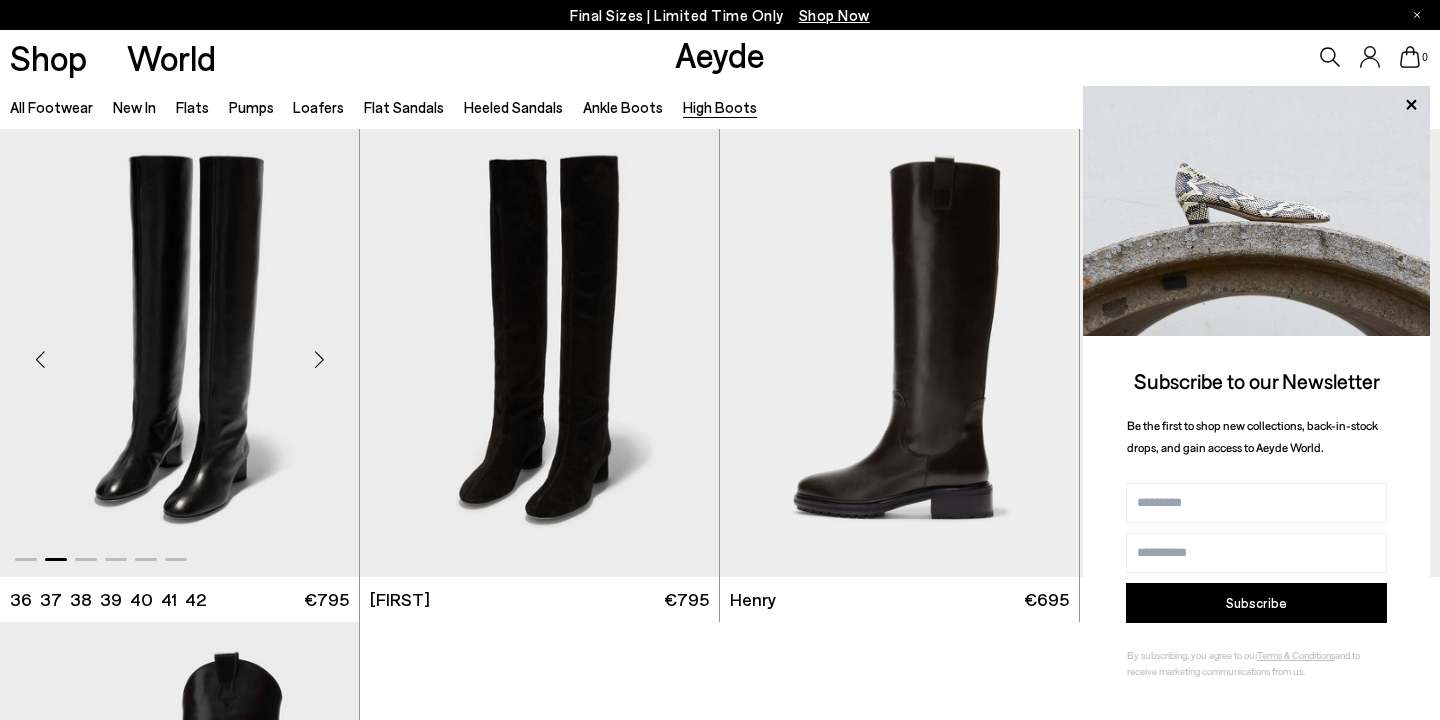 click at bounding box center (319, 359) 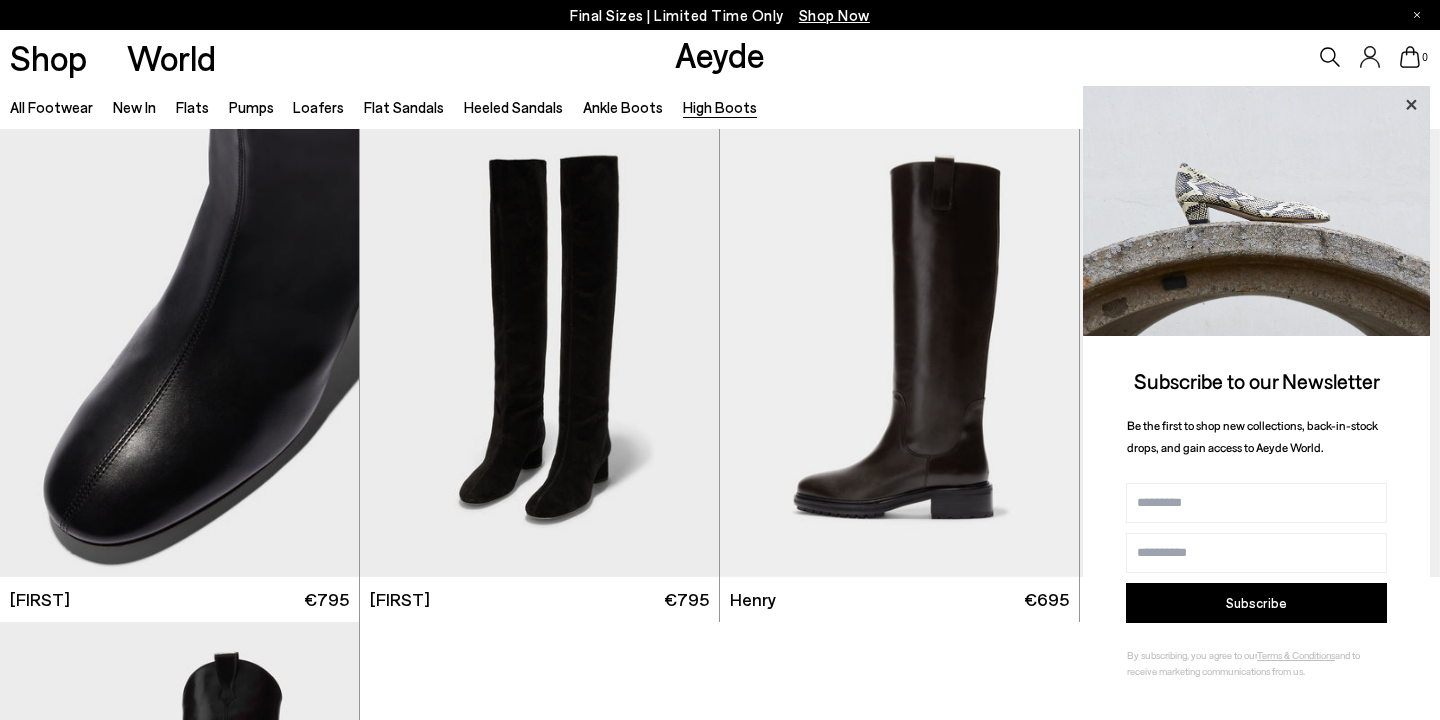 click 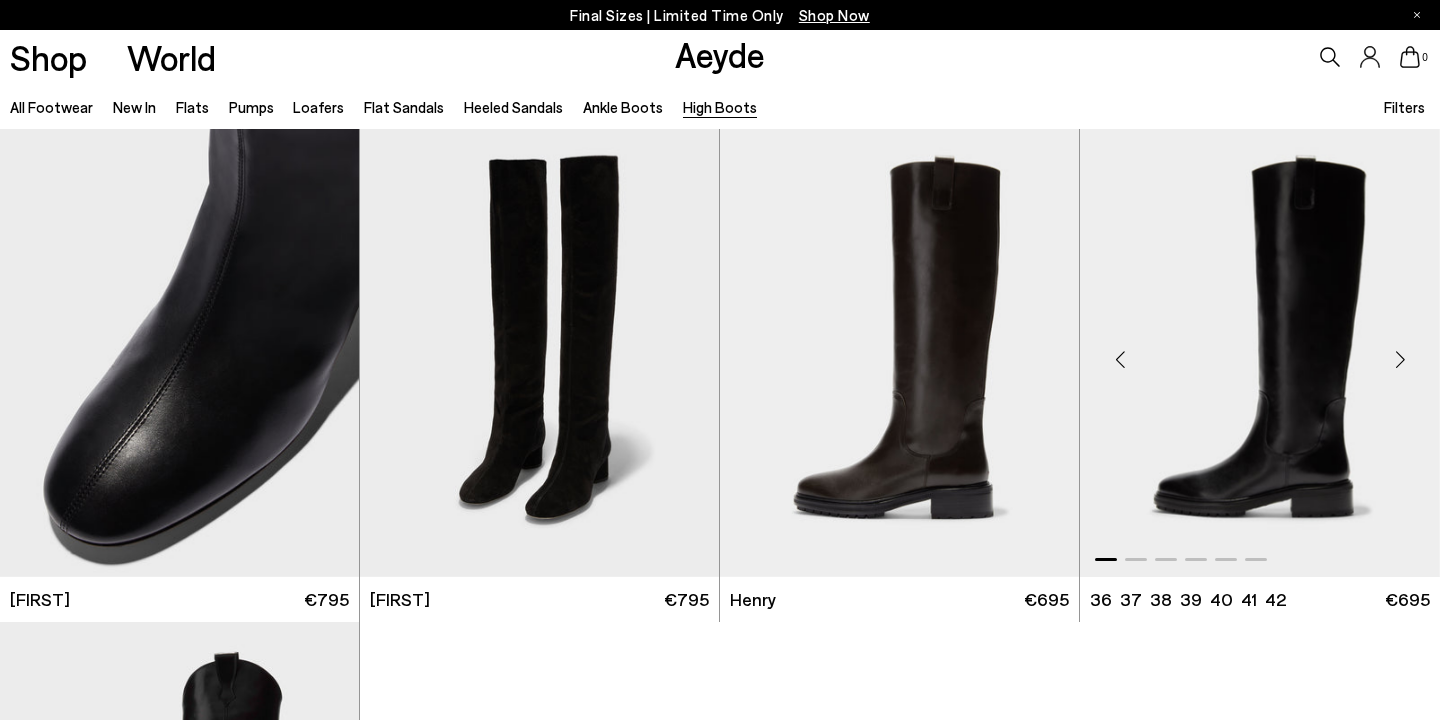 click at bounding box center (1400, 359) 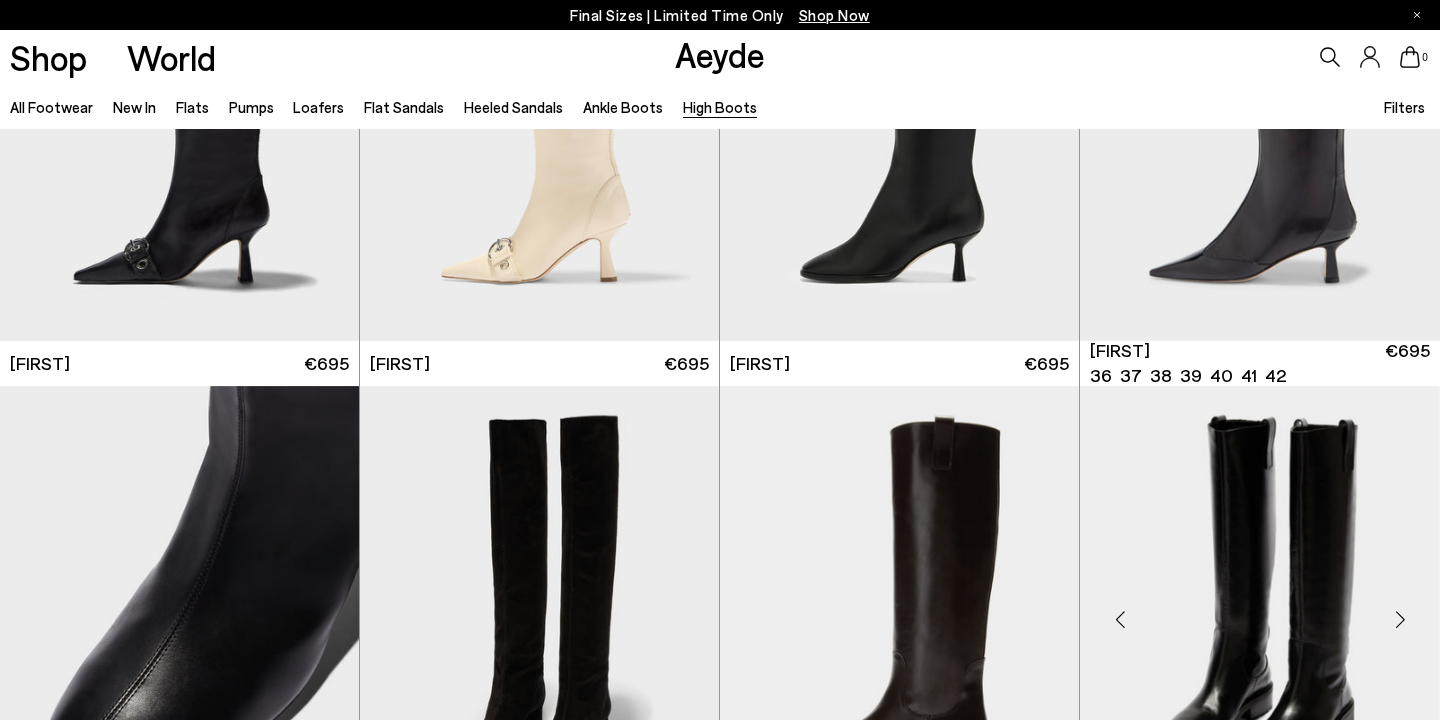scroll, scrollTop: 0, scrollLeft: 0, axis: both 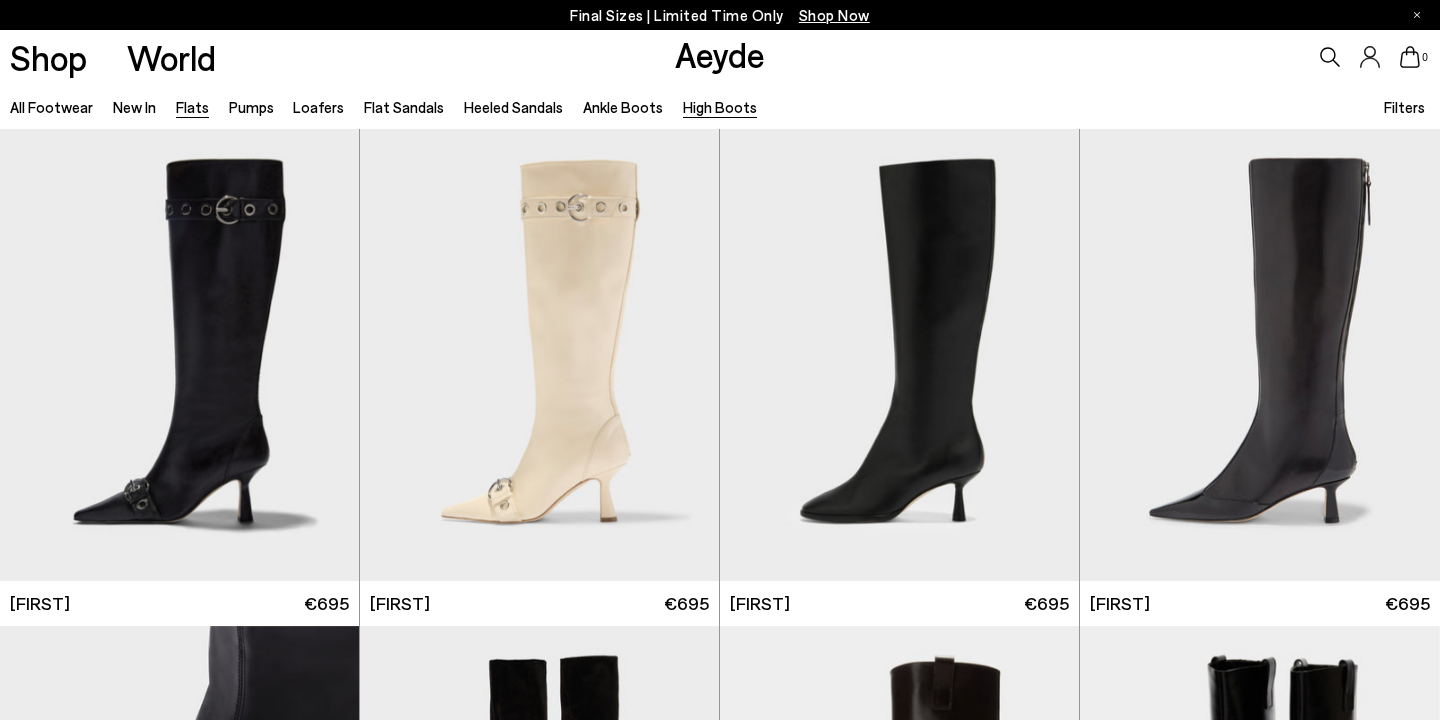 click on "Flats" at bounding box center [192, 107] 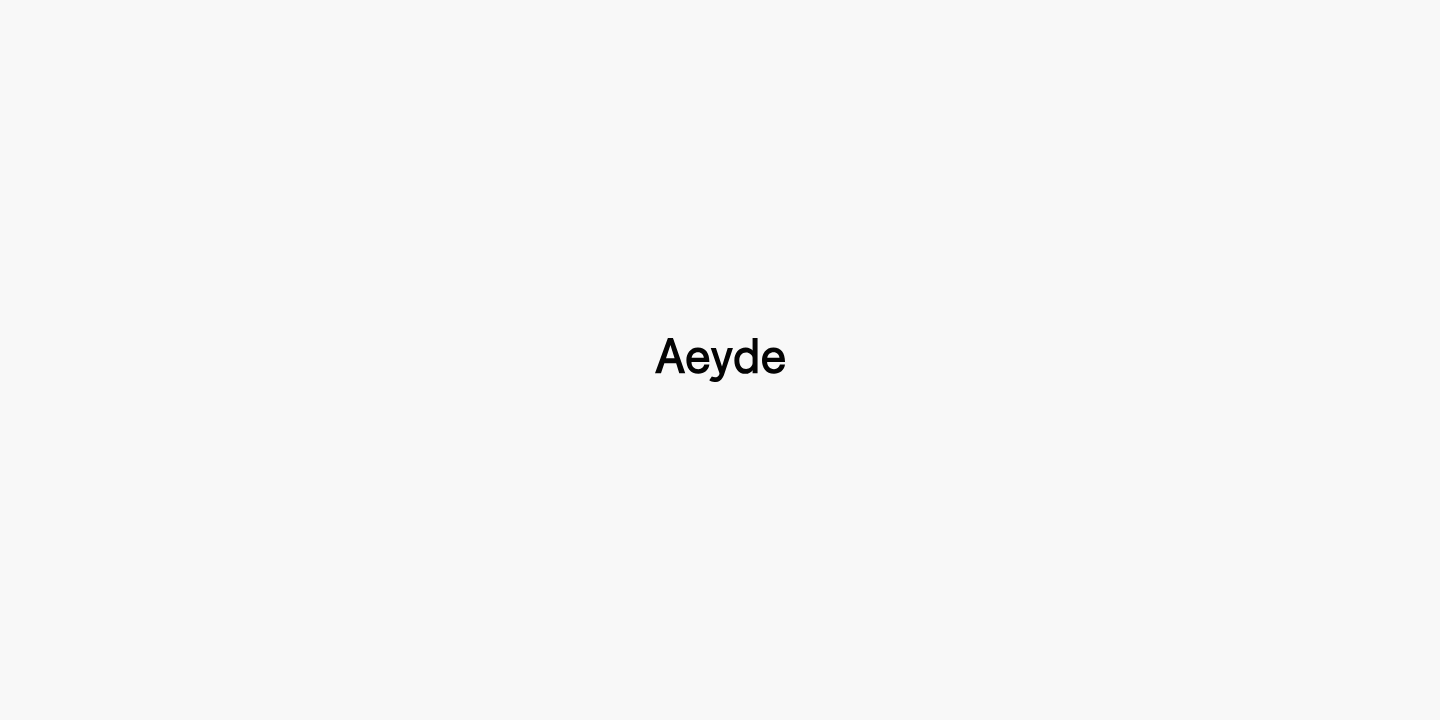 scroll, scrollTop: 0, scrollLeft: 0, axis: both 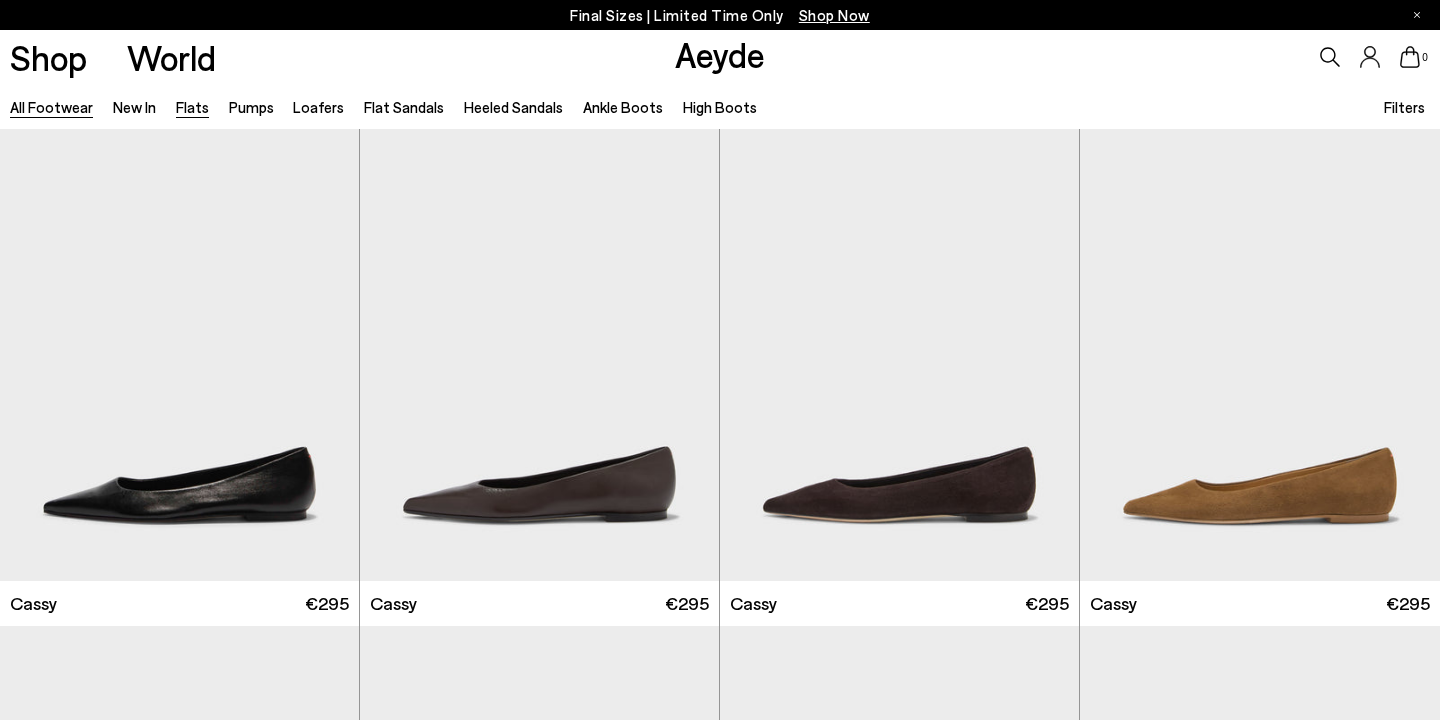 click on "All Footwear" at bounding box center (51, 107) 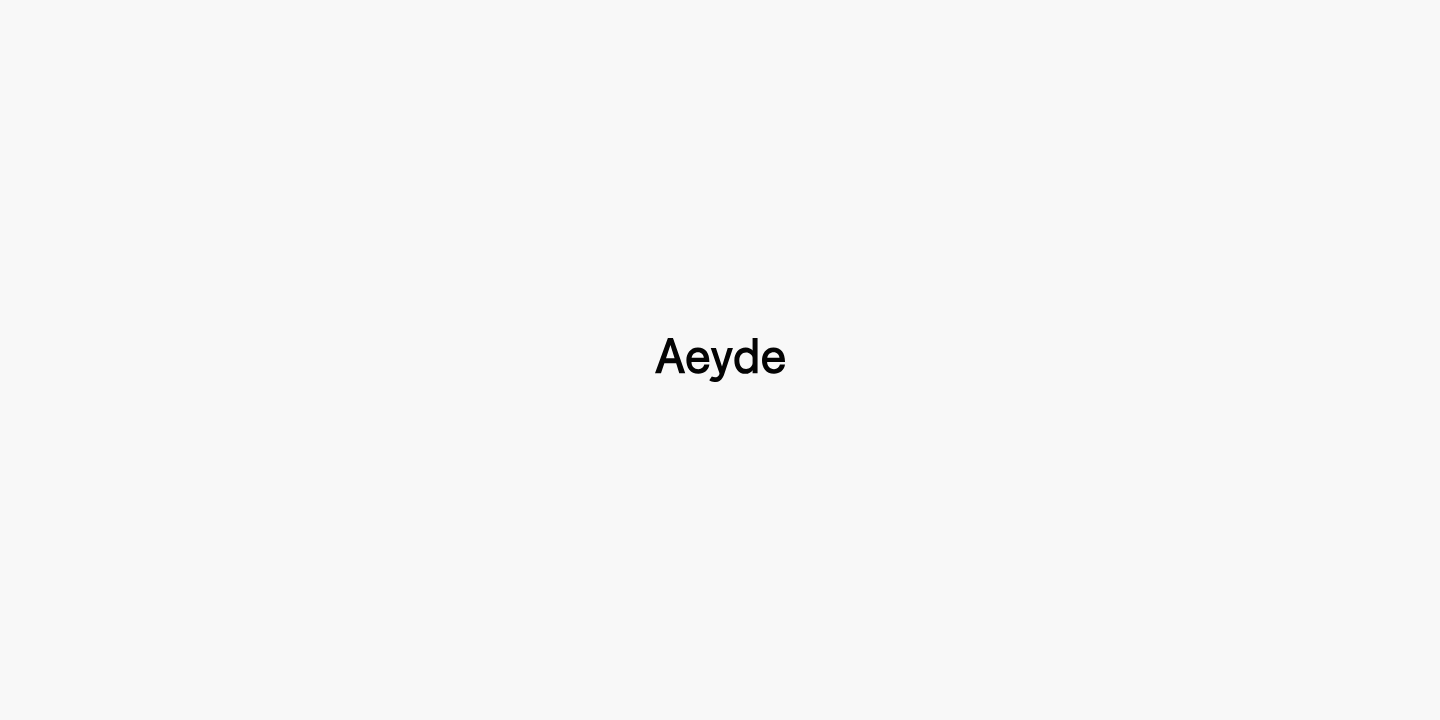 scroll, scrollTop: 0, scrollLeft: 0, axis: both 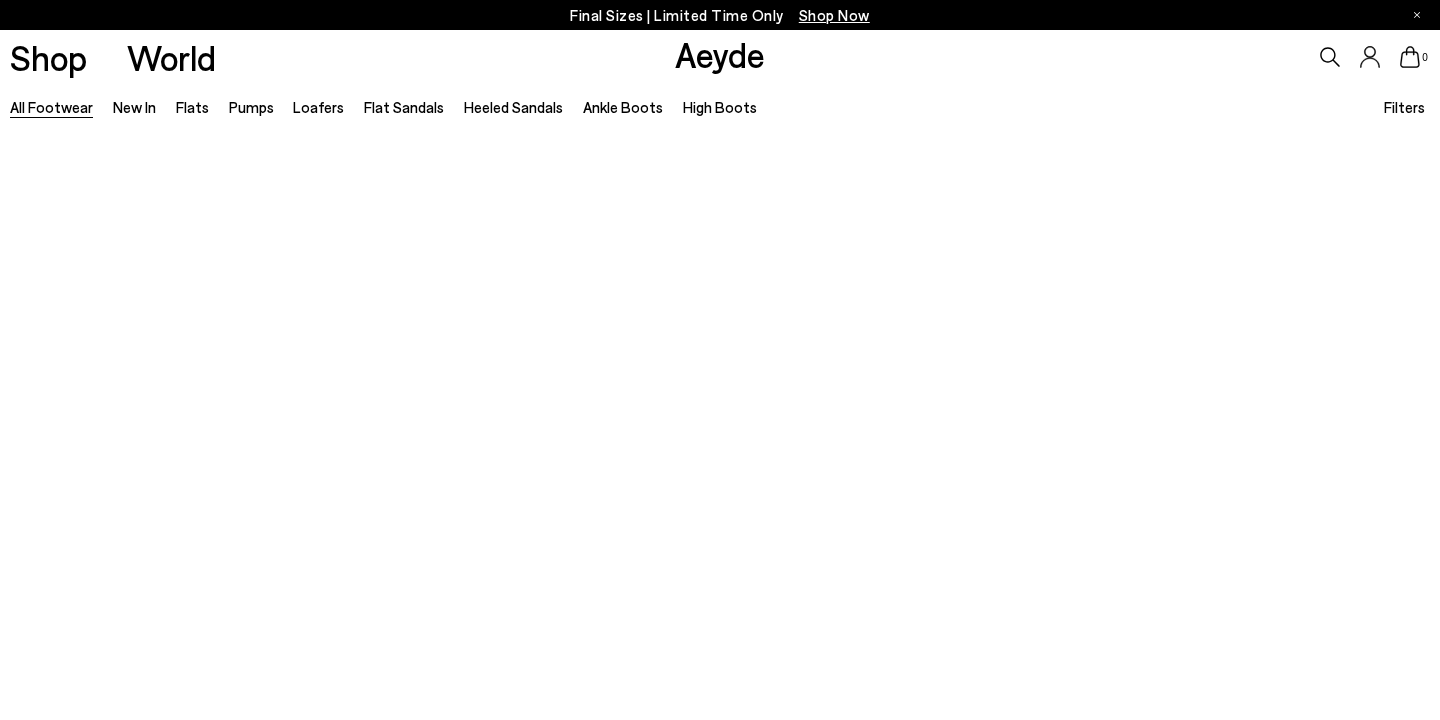 type 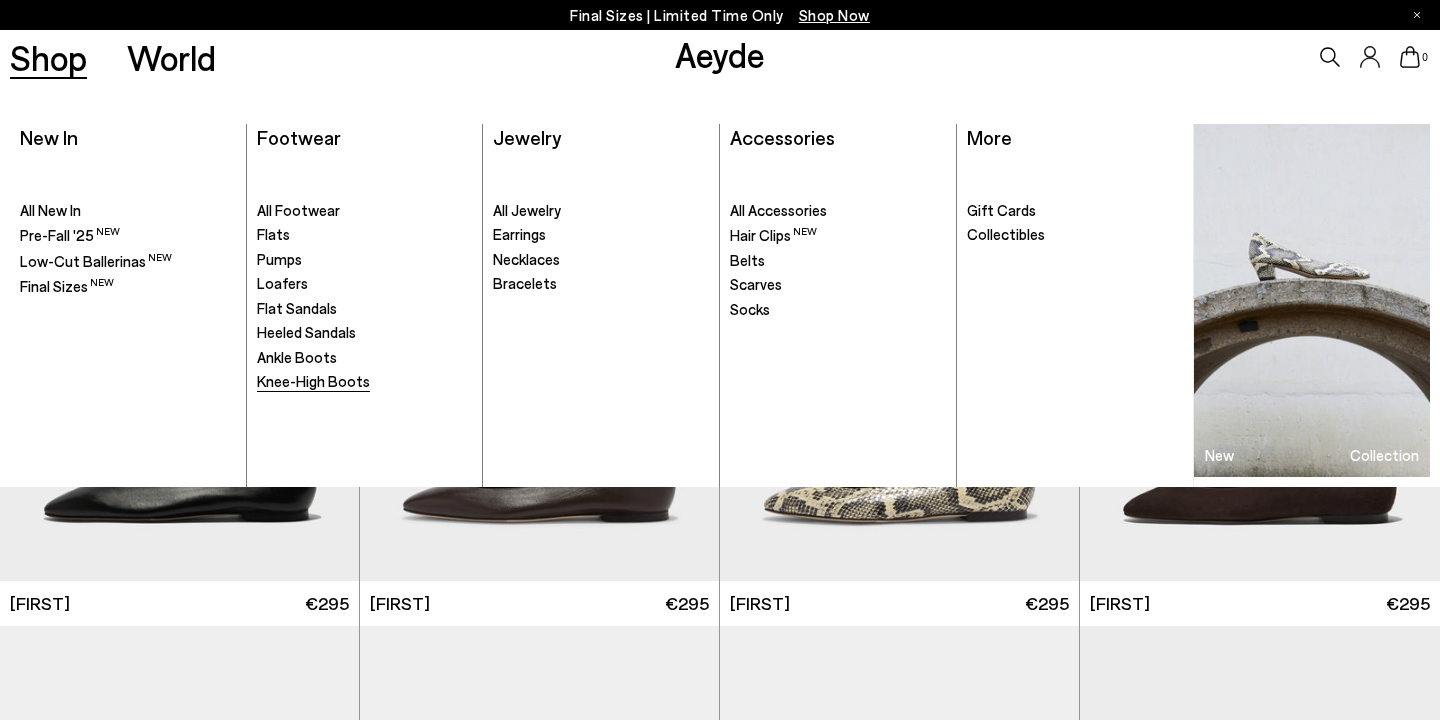 click on "Knee-High Boots" at bounding box center (313, 381) 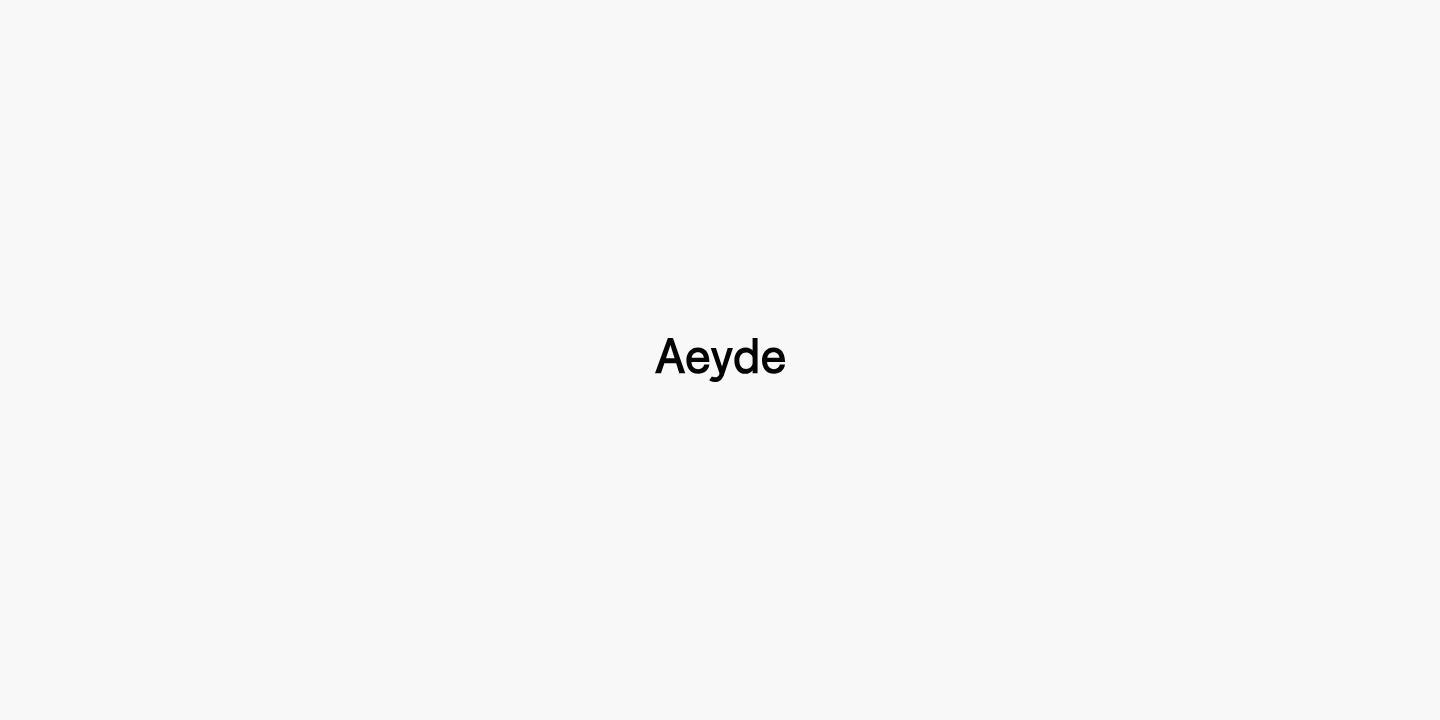 type 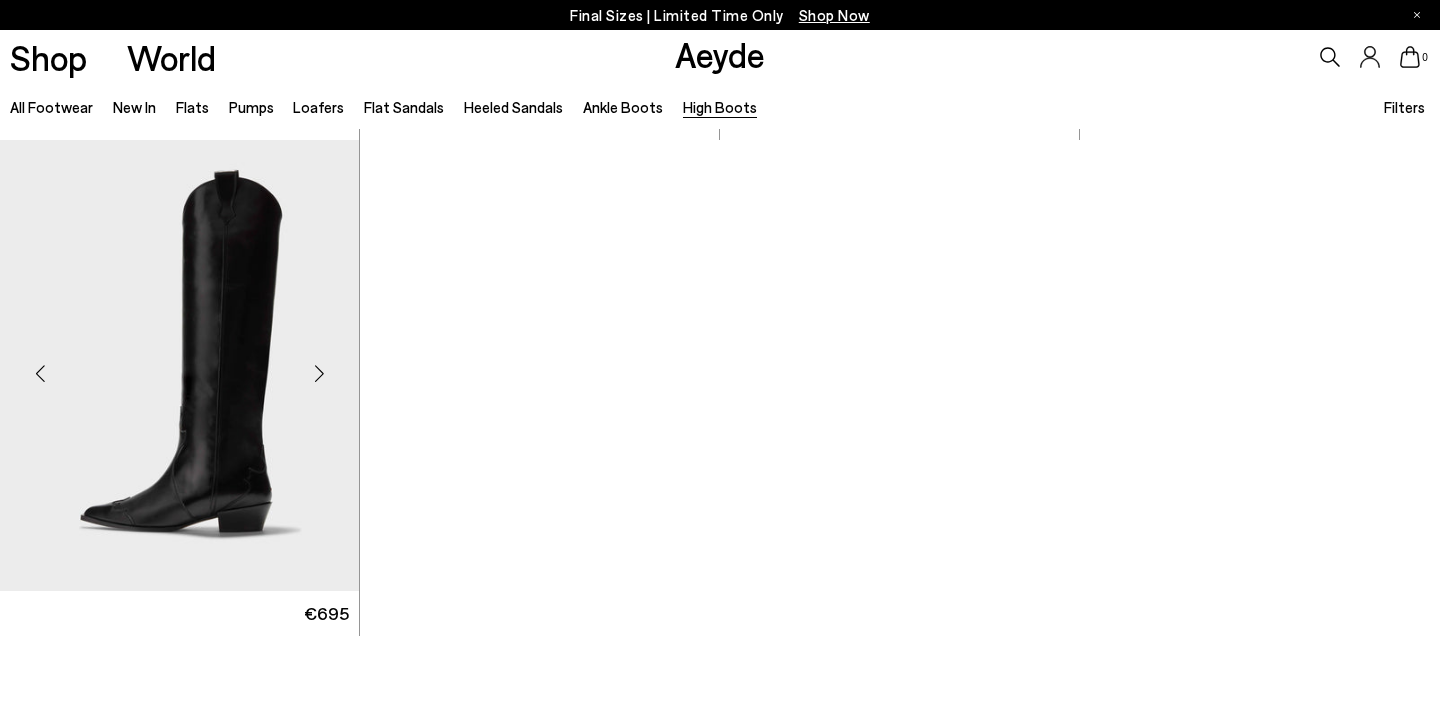 scroll, scrollTop: 975, scrollLeft: 0, axis: vertical 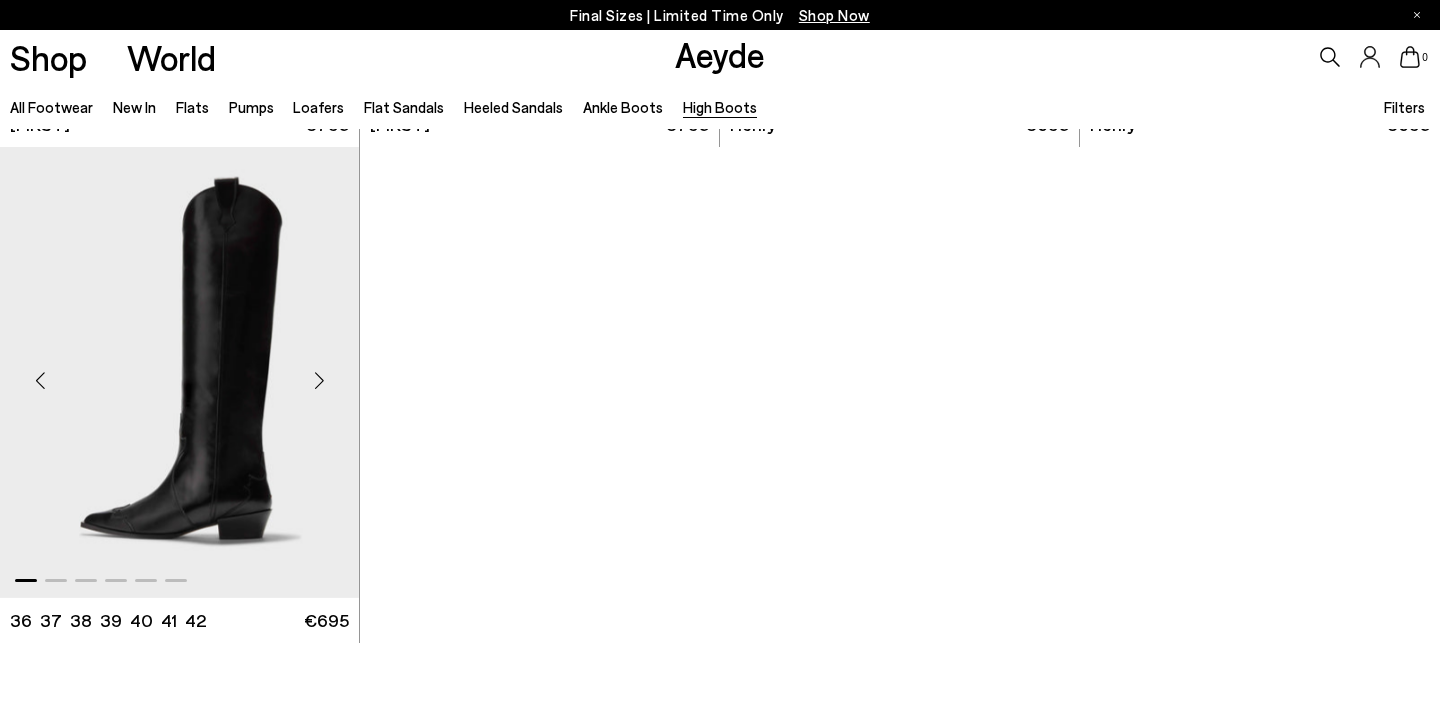 click at bounding box center (319, 381) 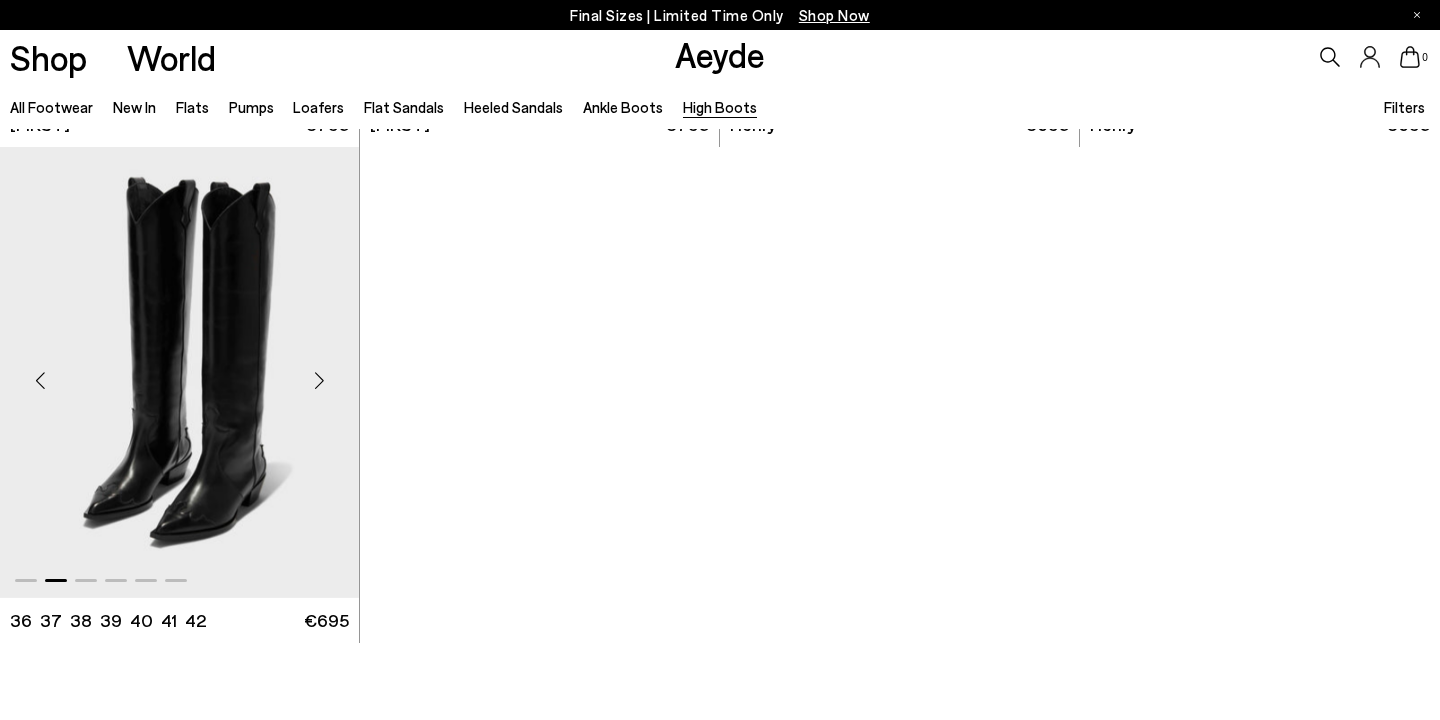 click at bounding box center [319, 381] 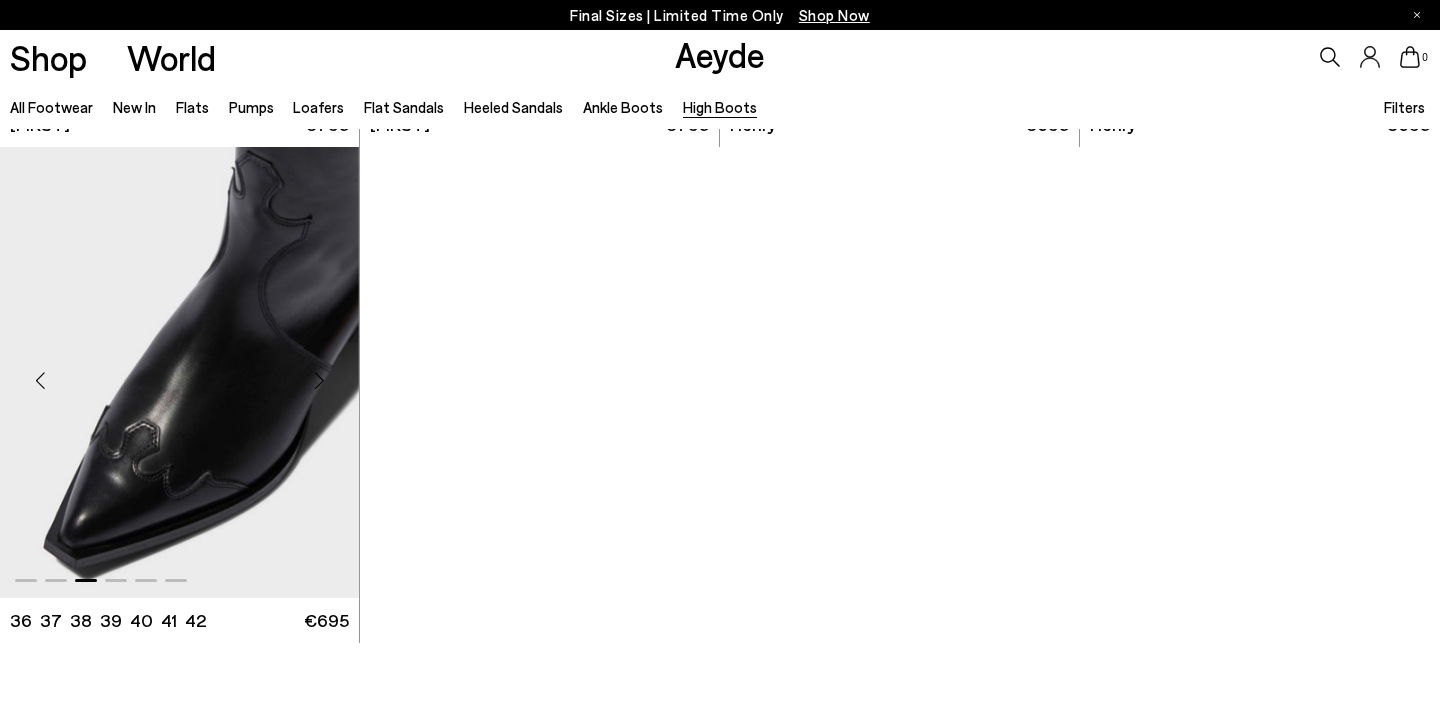 click at bounding box center (319, 381) 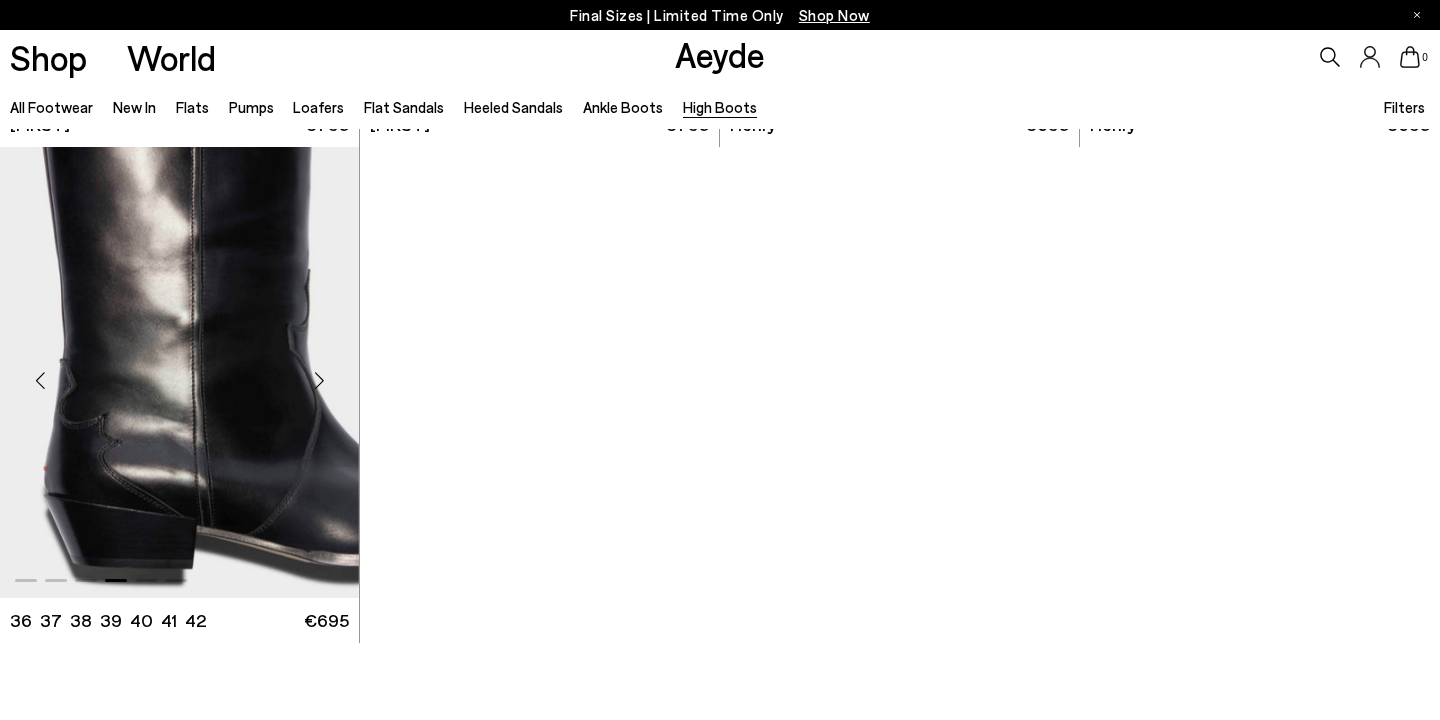 click at bounding box center (319, 381) 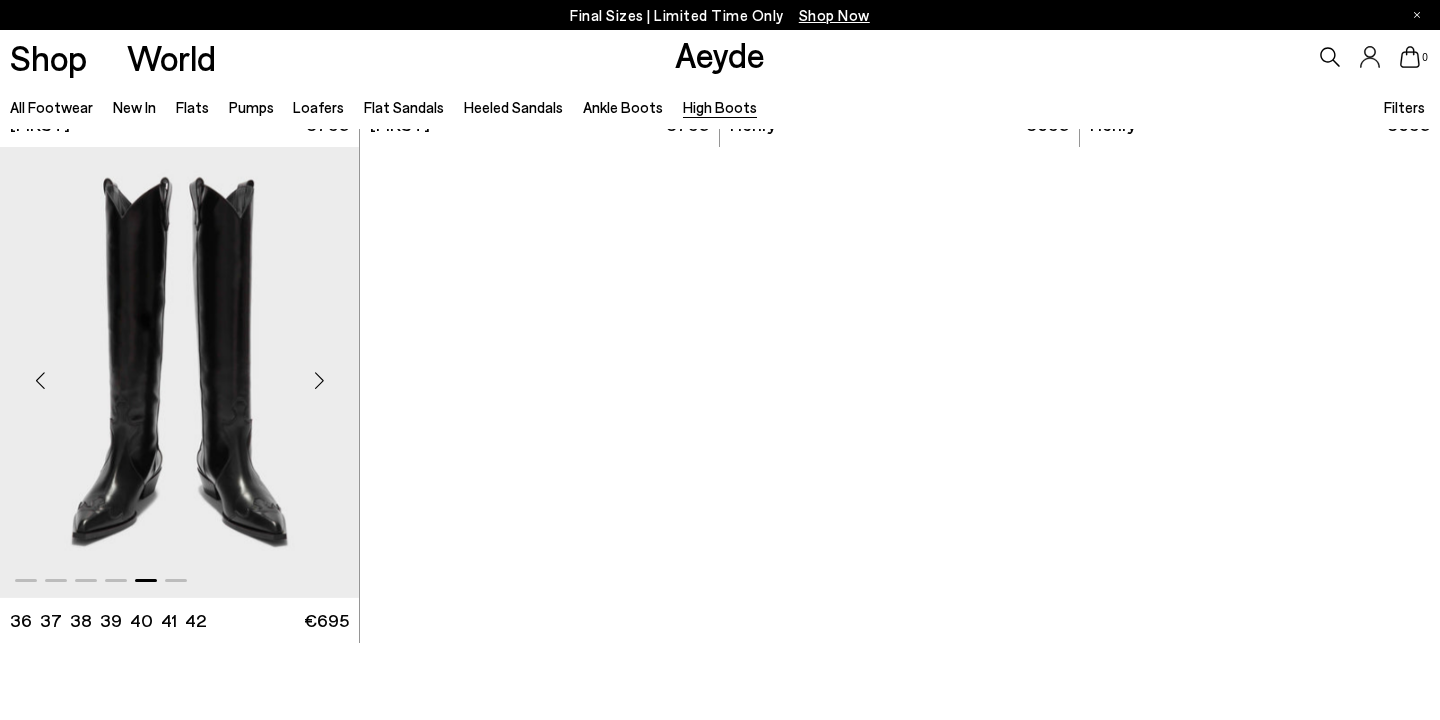 click at bounding box center [319, 381] 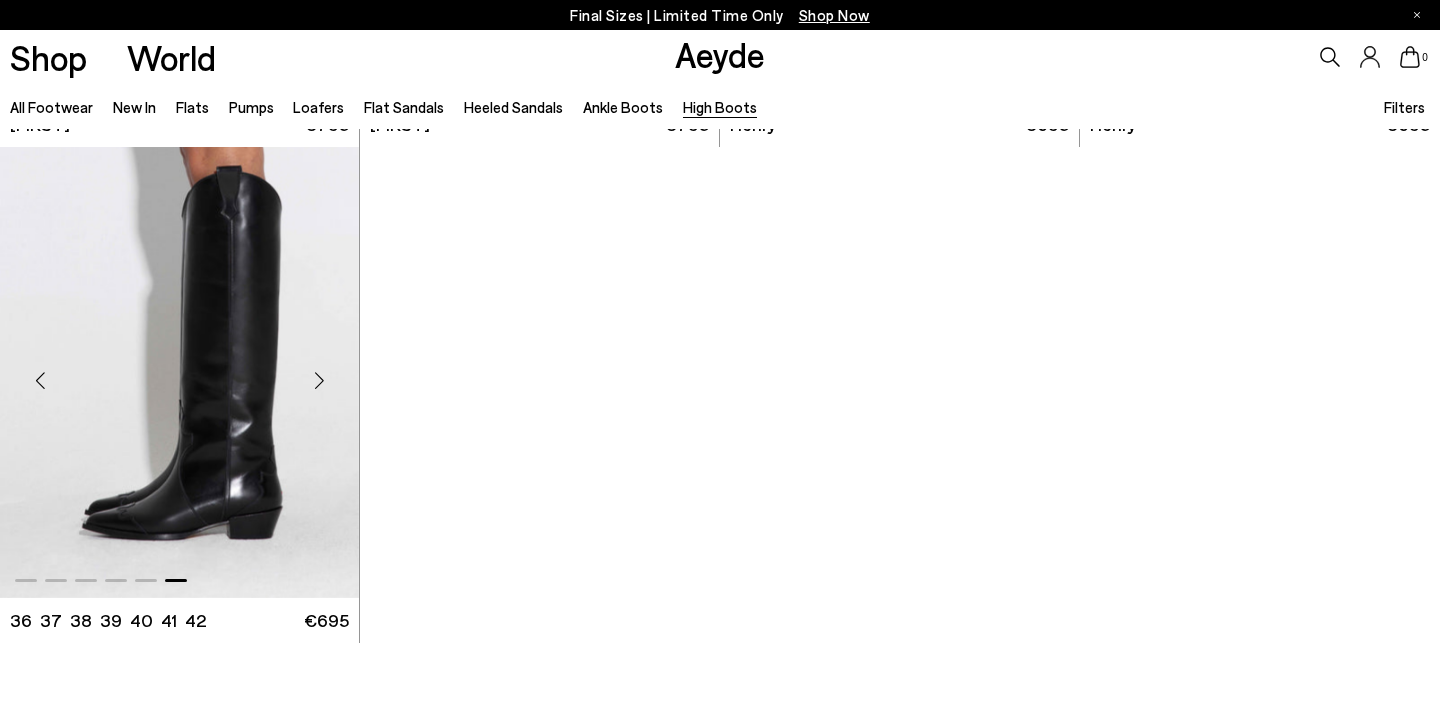 click at bounding box center [319, 381] 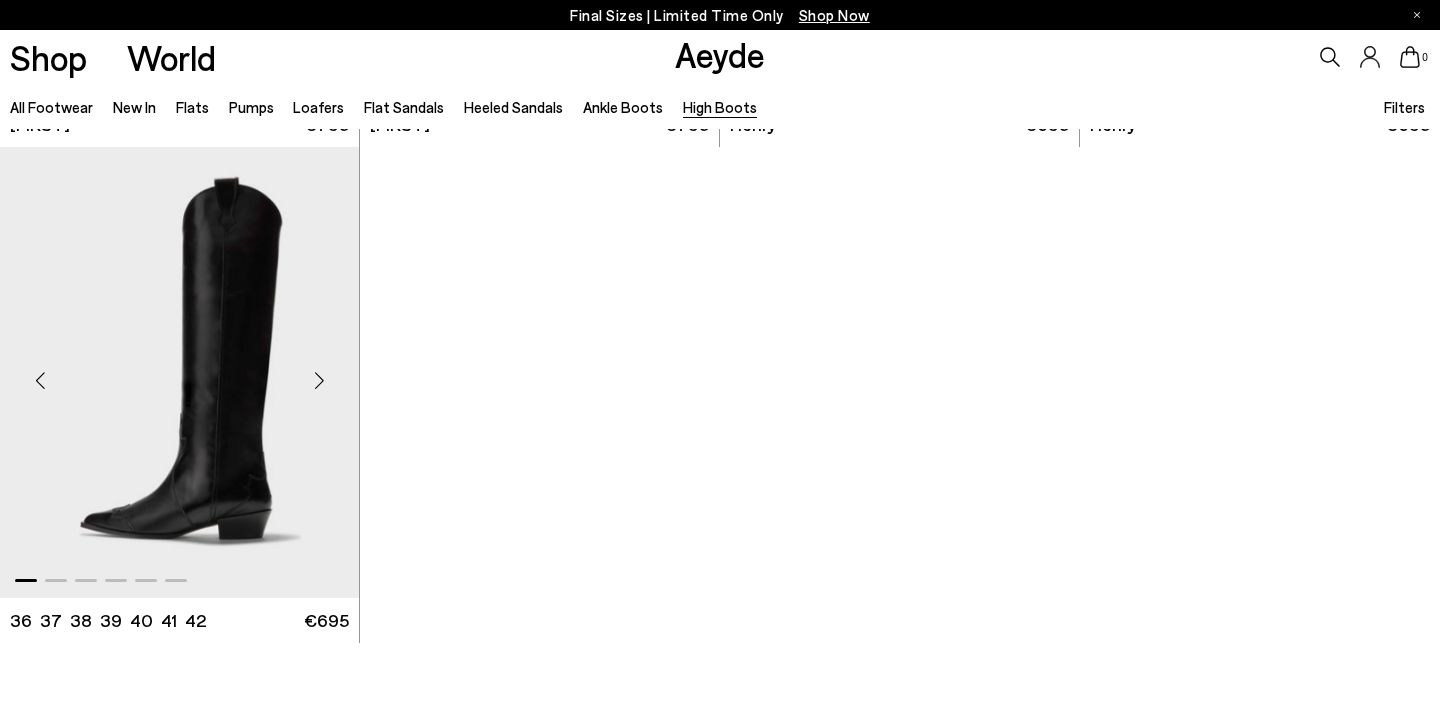 click at bounding box center (319, 381) 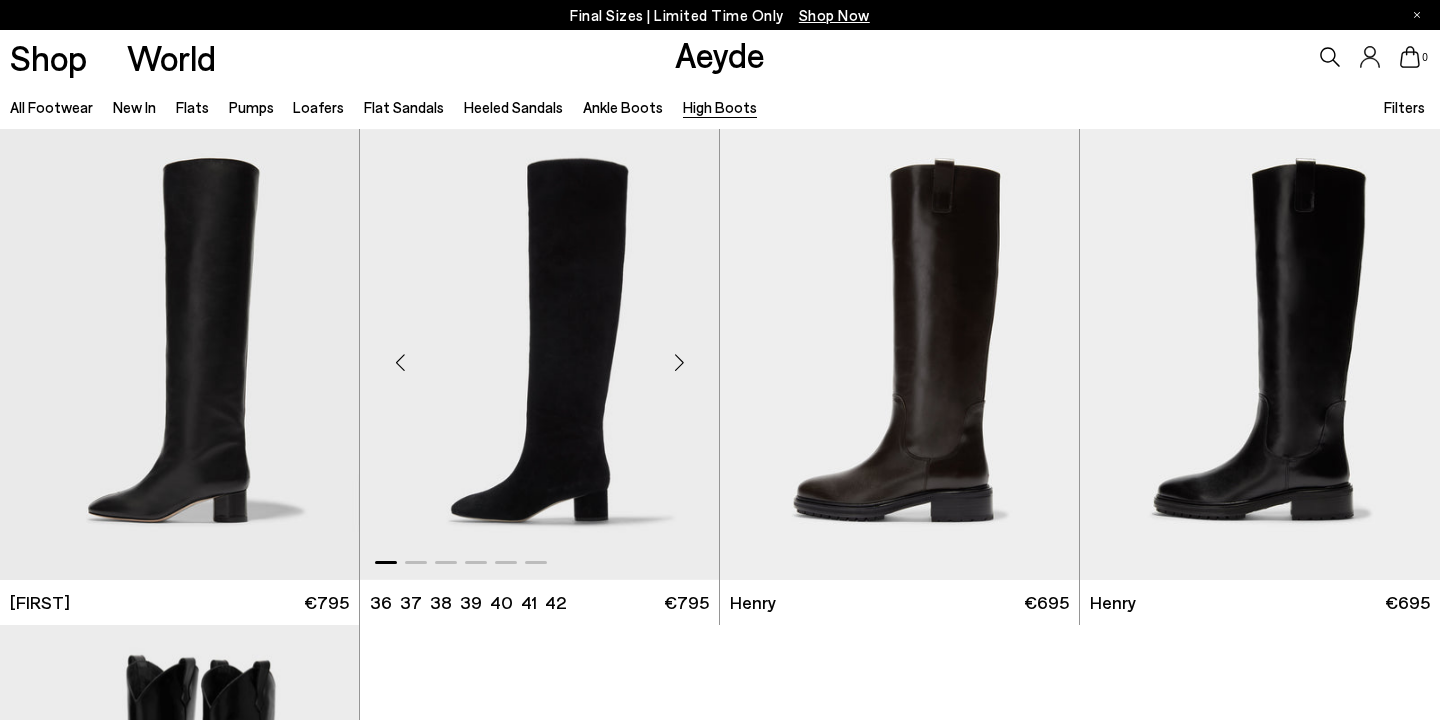 scroll, scrollTop: 532, scrollLeft: 0, axis: vertical 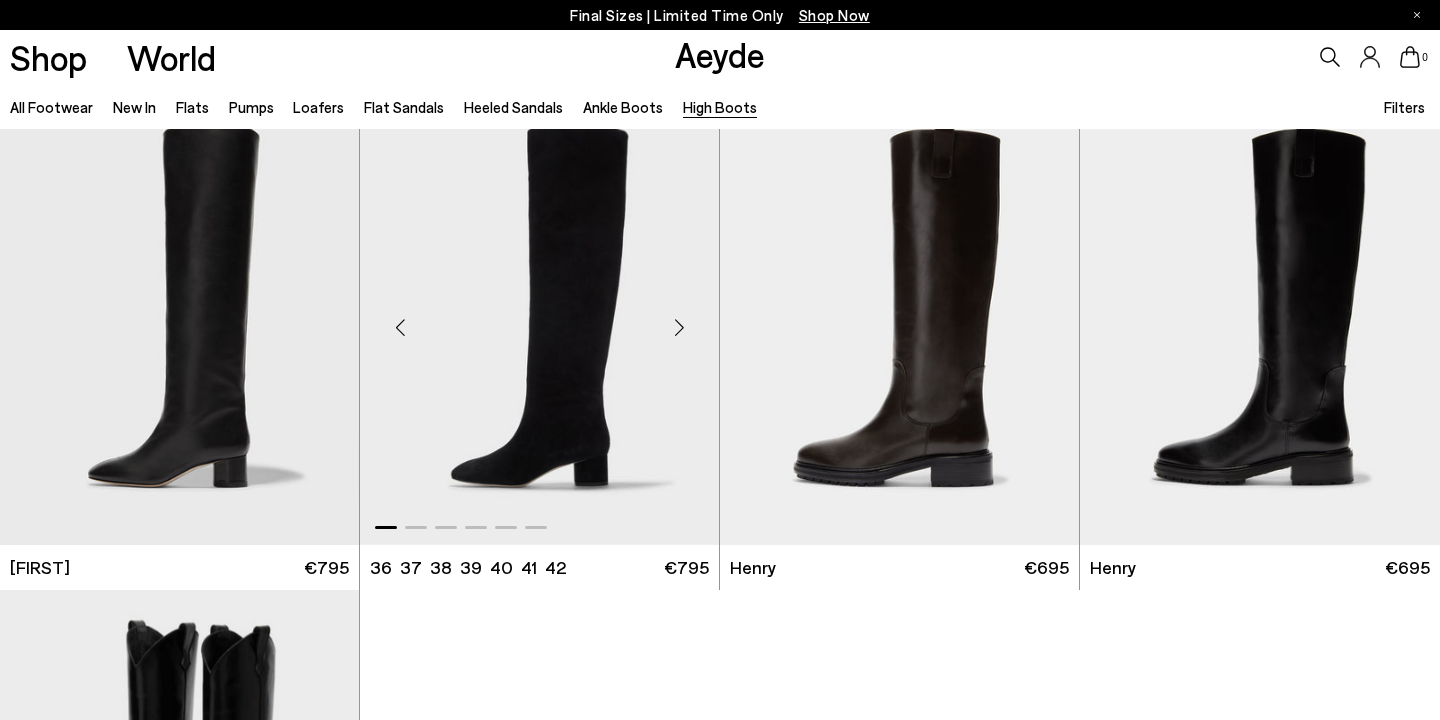 click at bounding box center [539, 319] 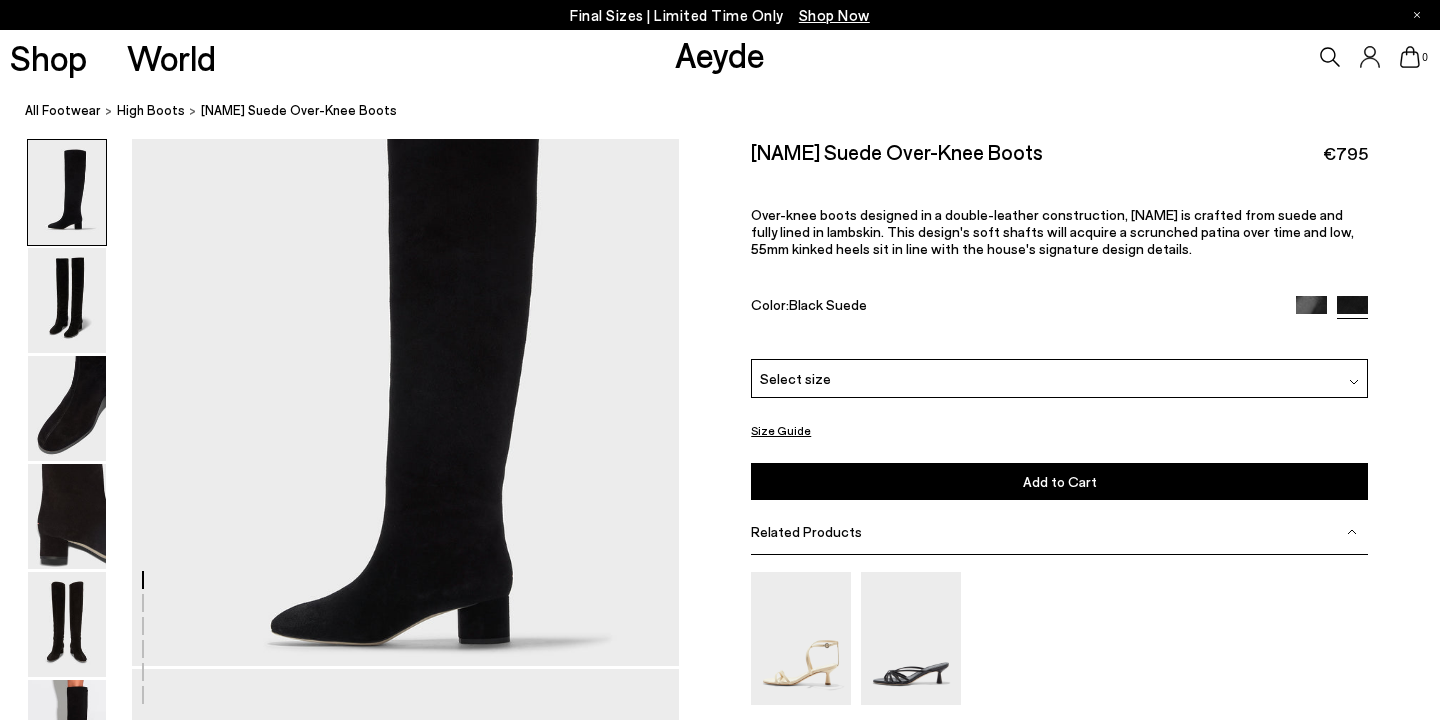 scroll, scrollTop: 0, scrollLeft: 0, axis: both 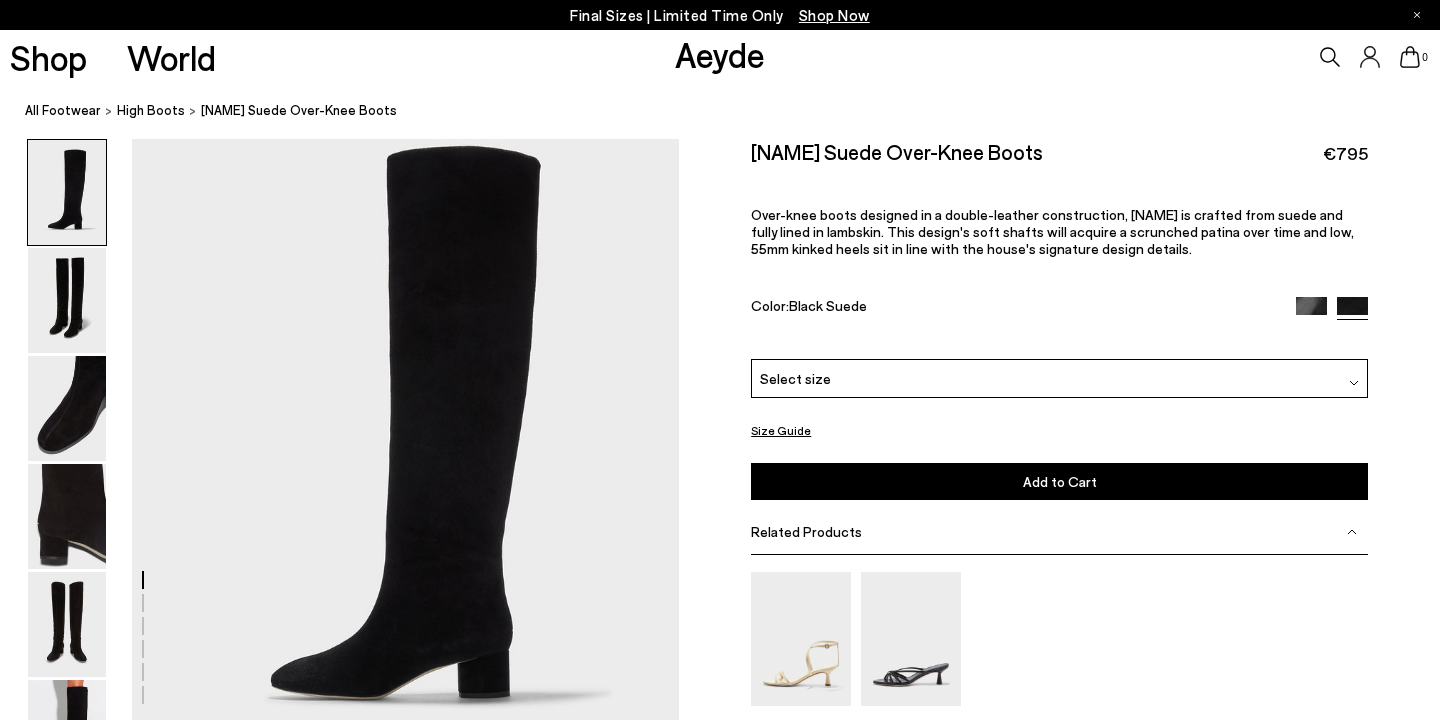 click at bounding box center (1311, 312) 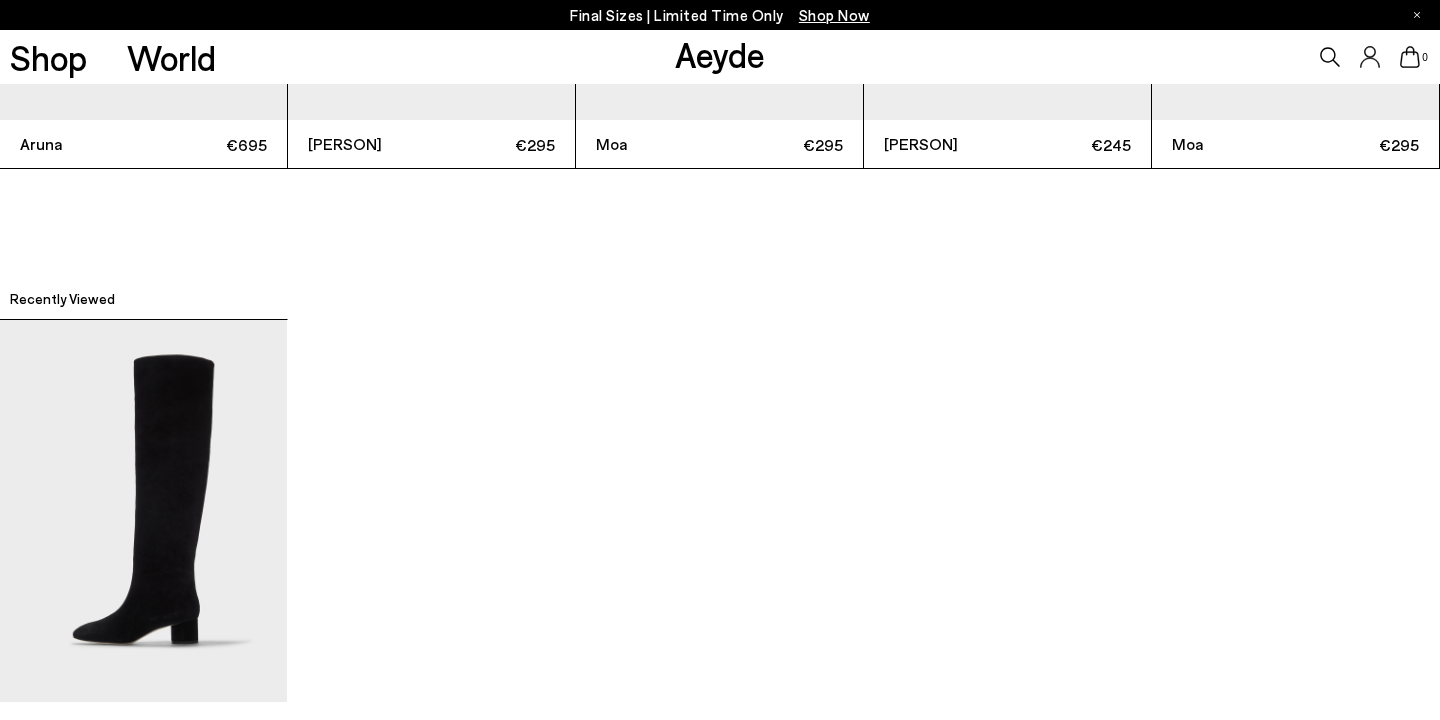 scroll, scrollTop: 4827, scrollLeft: 0, axis: vertical 